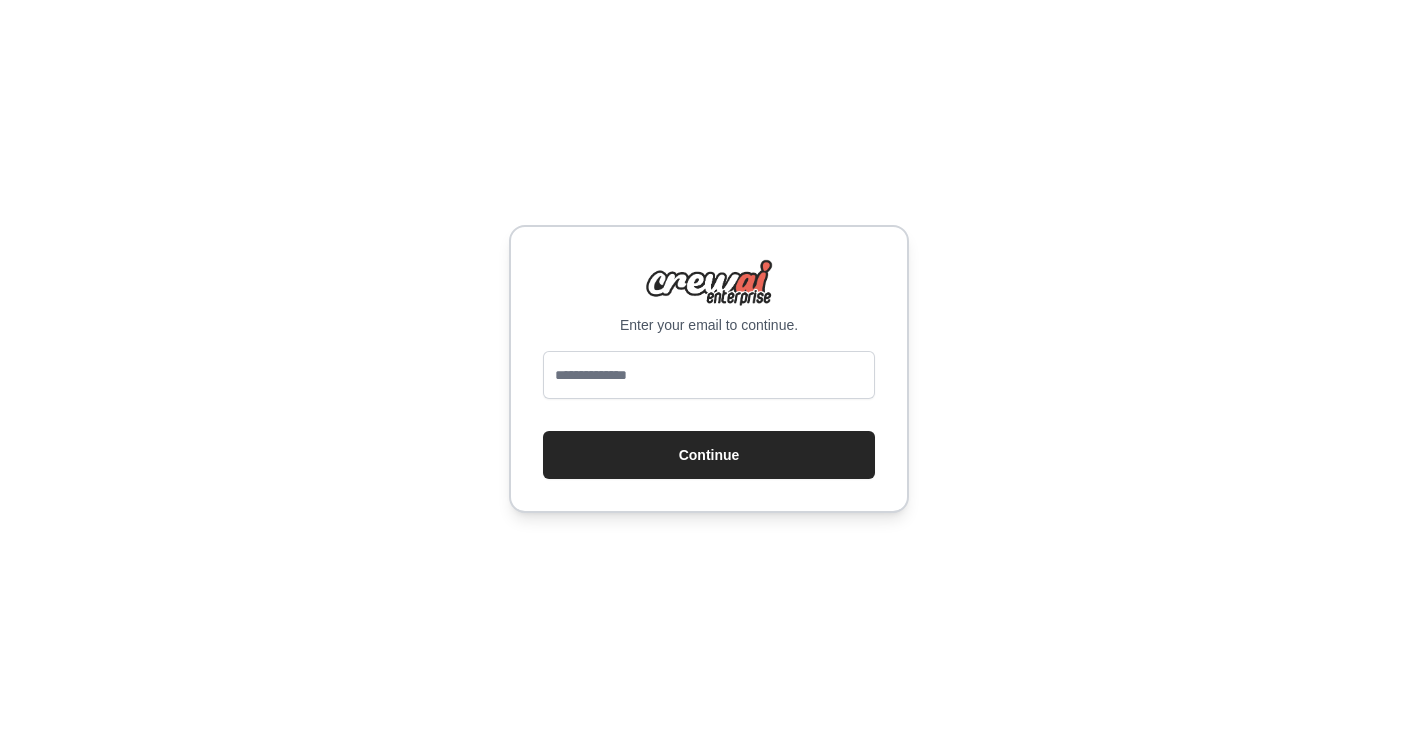 scroll, scrollTop: 0, scrollLeft: 0, axis: both 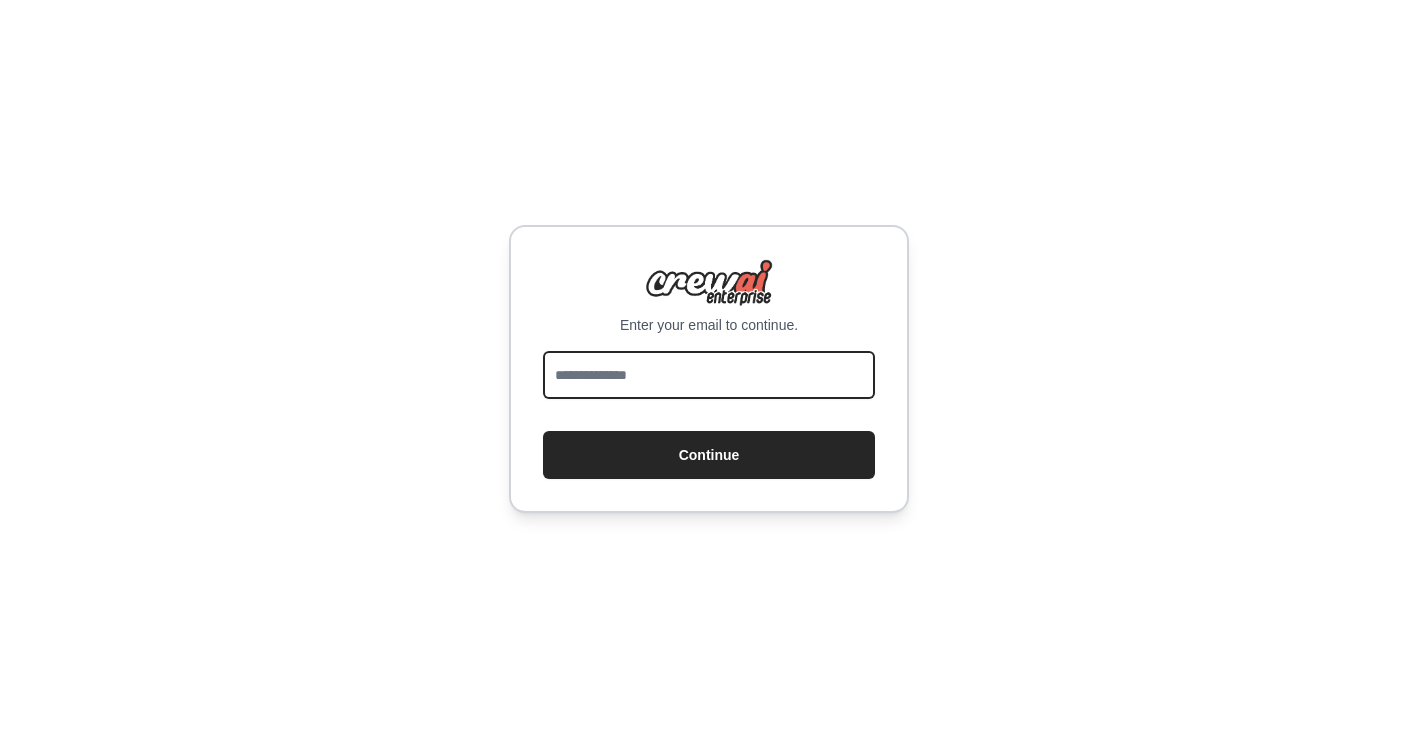 click at bounding box center (709, 375) 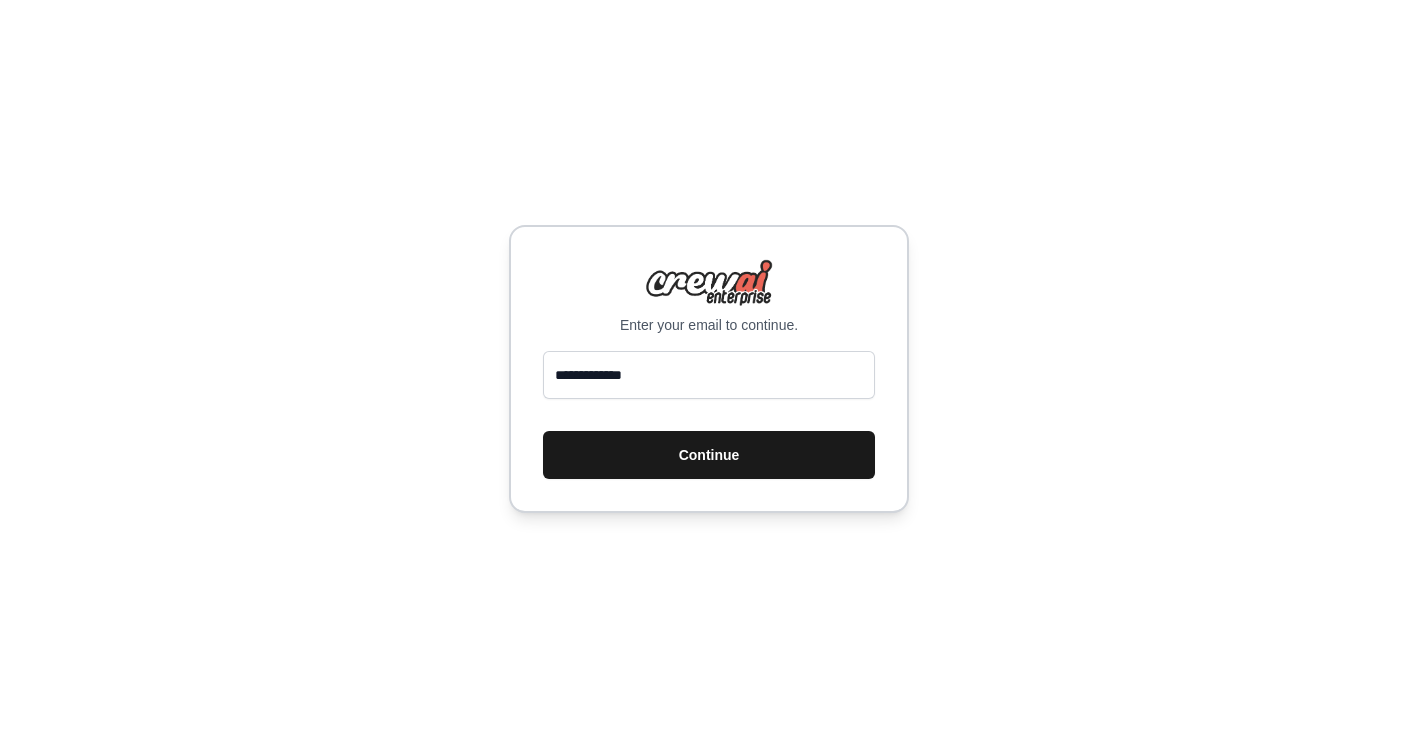 click on "Continue" at bounding box center [709, 455] 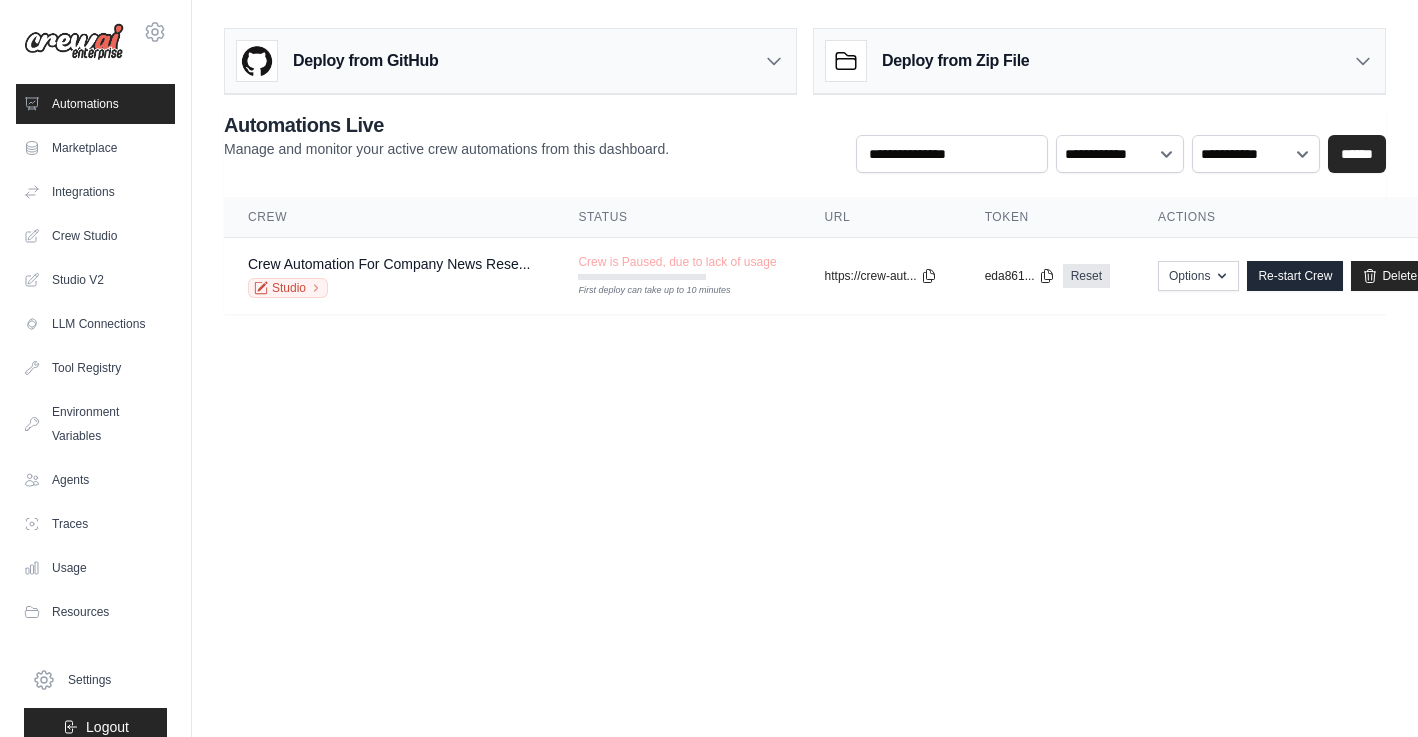 scroll, scrollTop: 0, scrollLeft: 0, axis: both 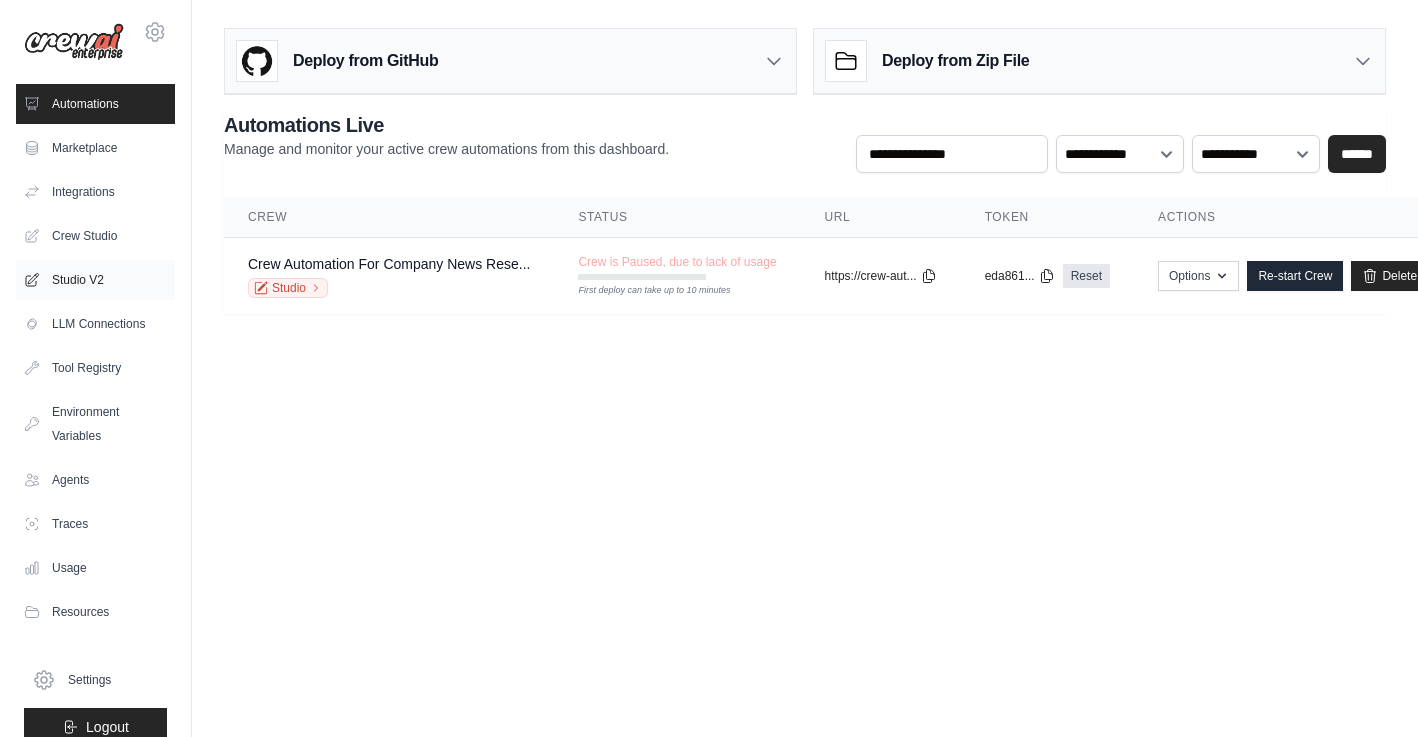 click on "Studio V2" at bounding box center (95, 280) 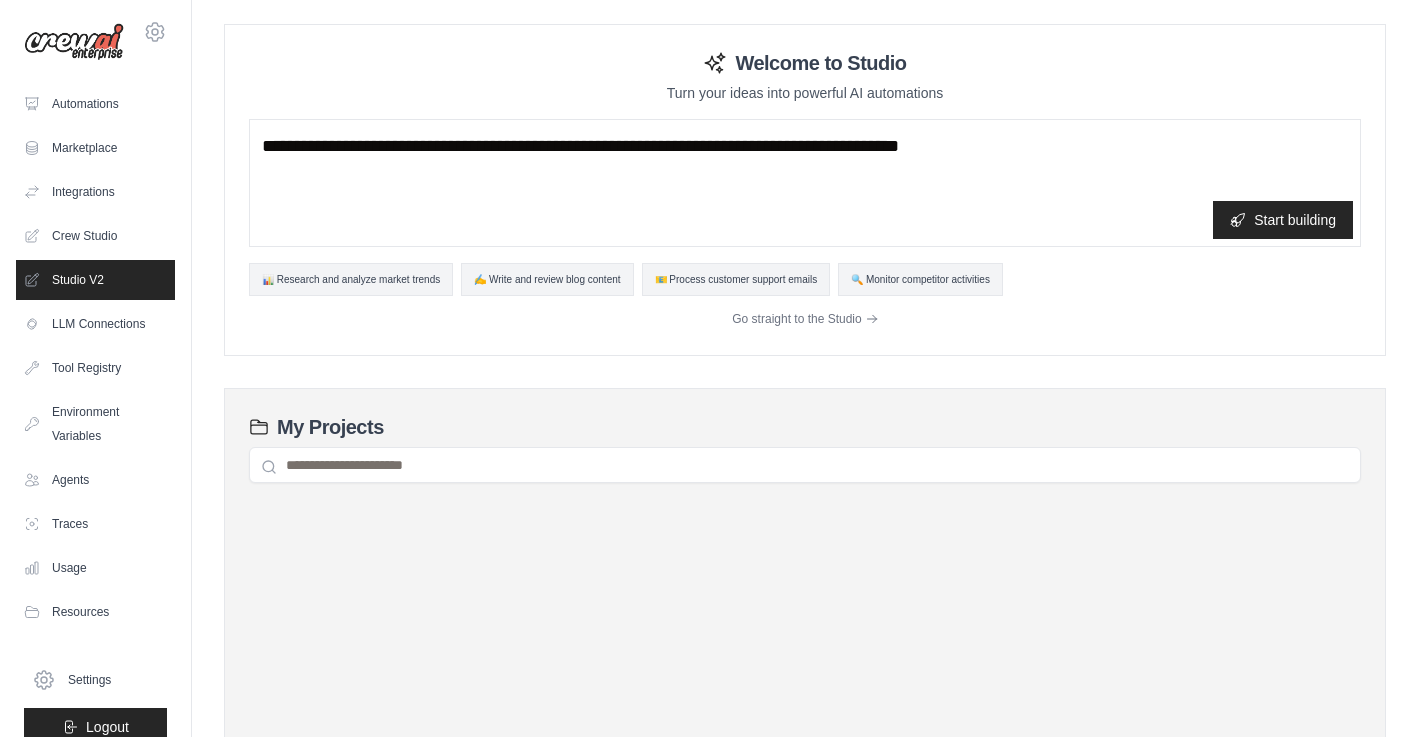 scroll, scrollTop: 0, scrollLeft: 0, axis: both 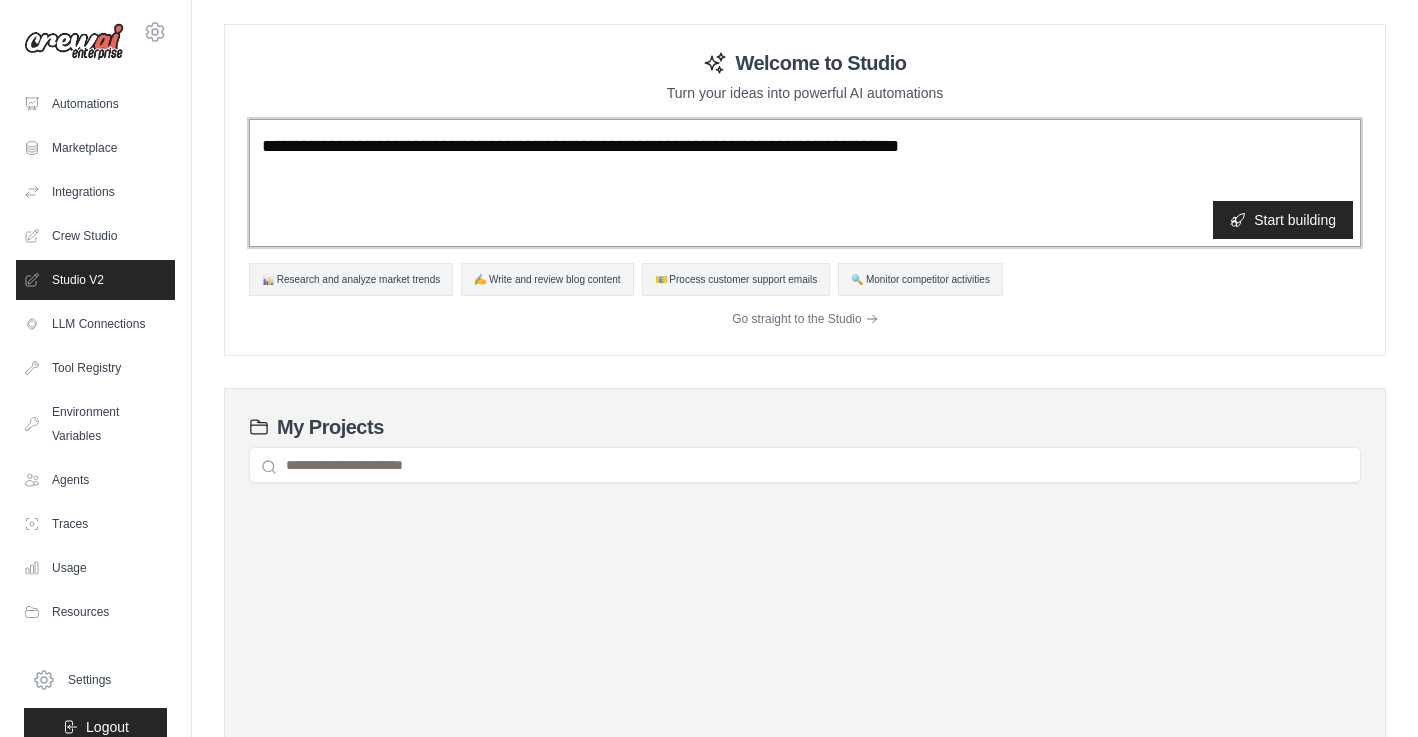 click at bounding box center (805, 183) 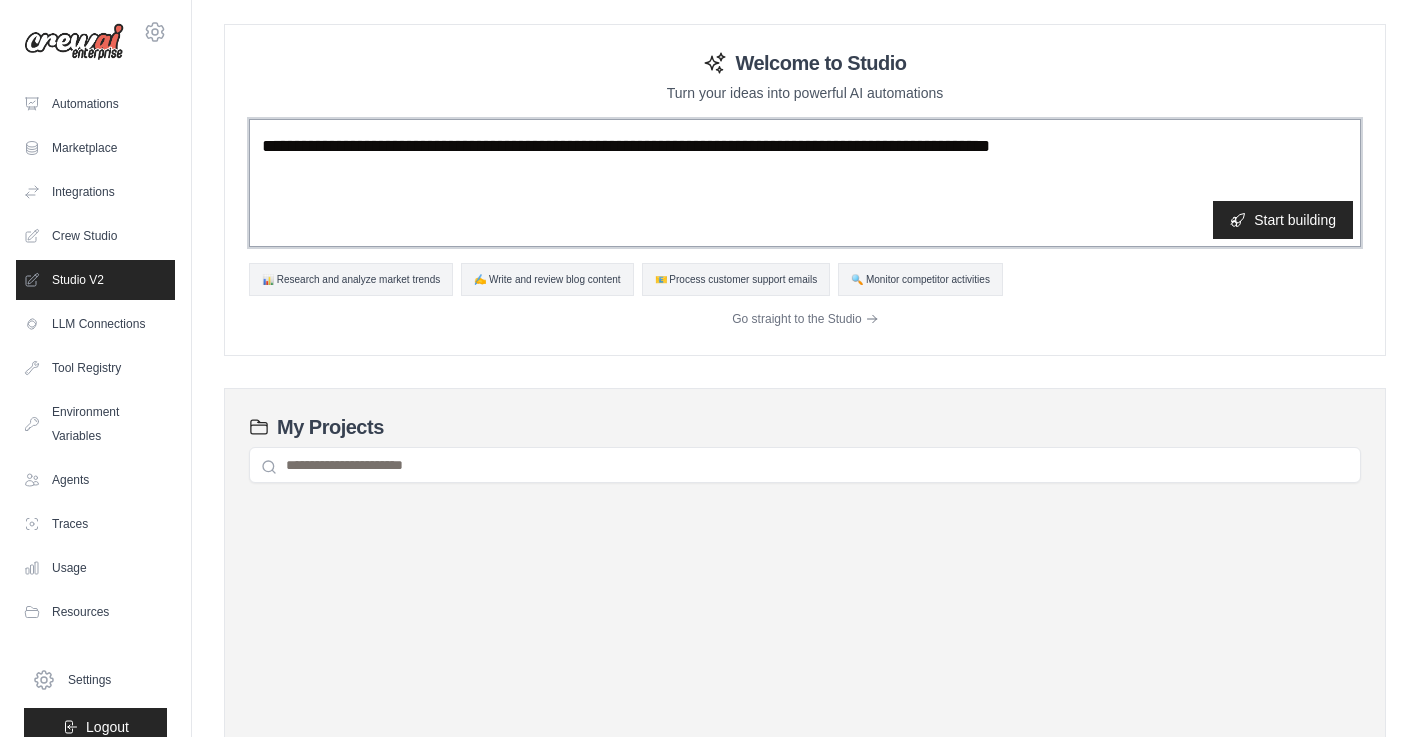 click on "**********" at bounding box center [805, 183] 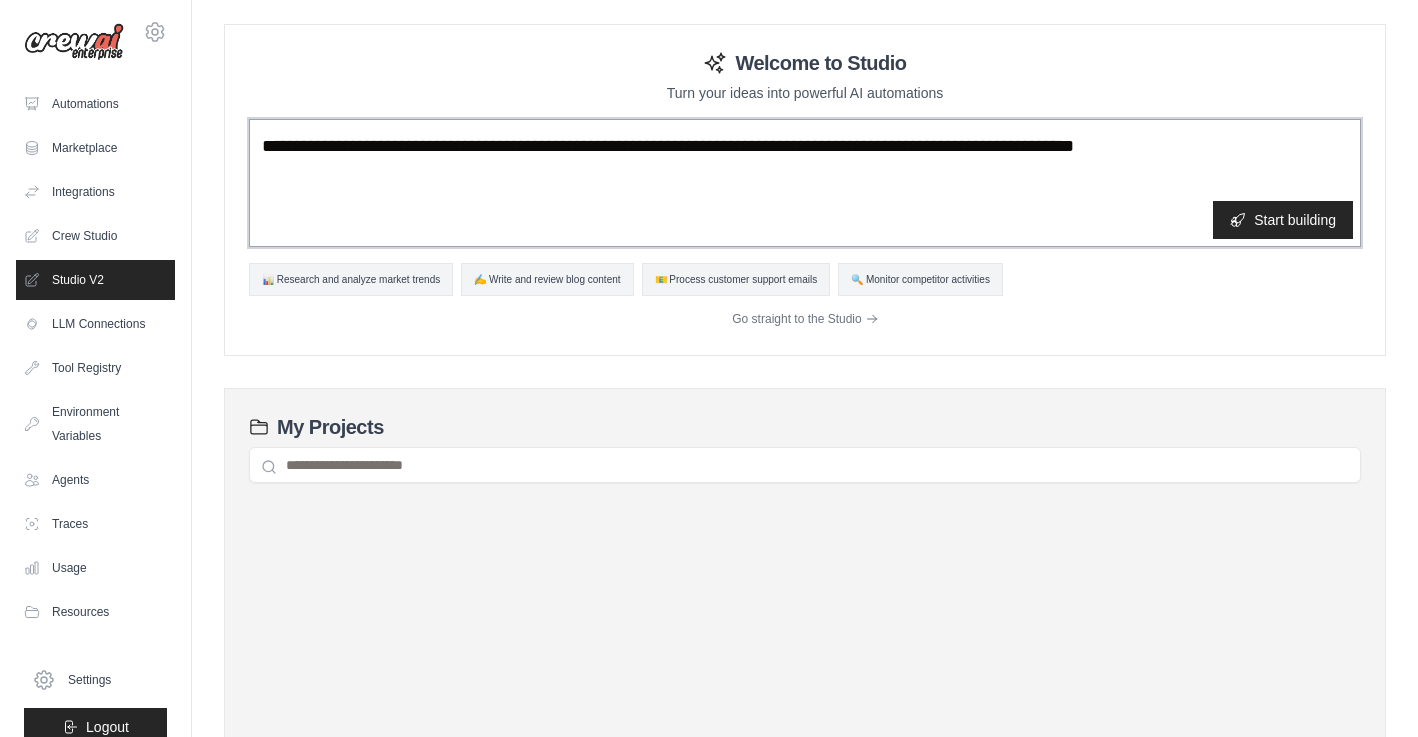 drag, startPoint x: 1185, startPoint y: 141, endPoint x: 410, endPoint y: 140, distance: 775.0007 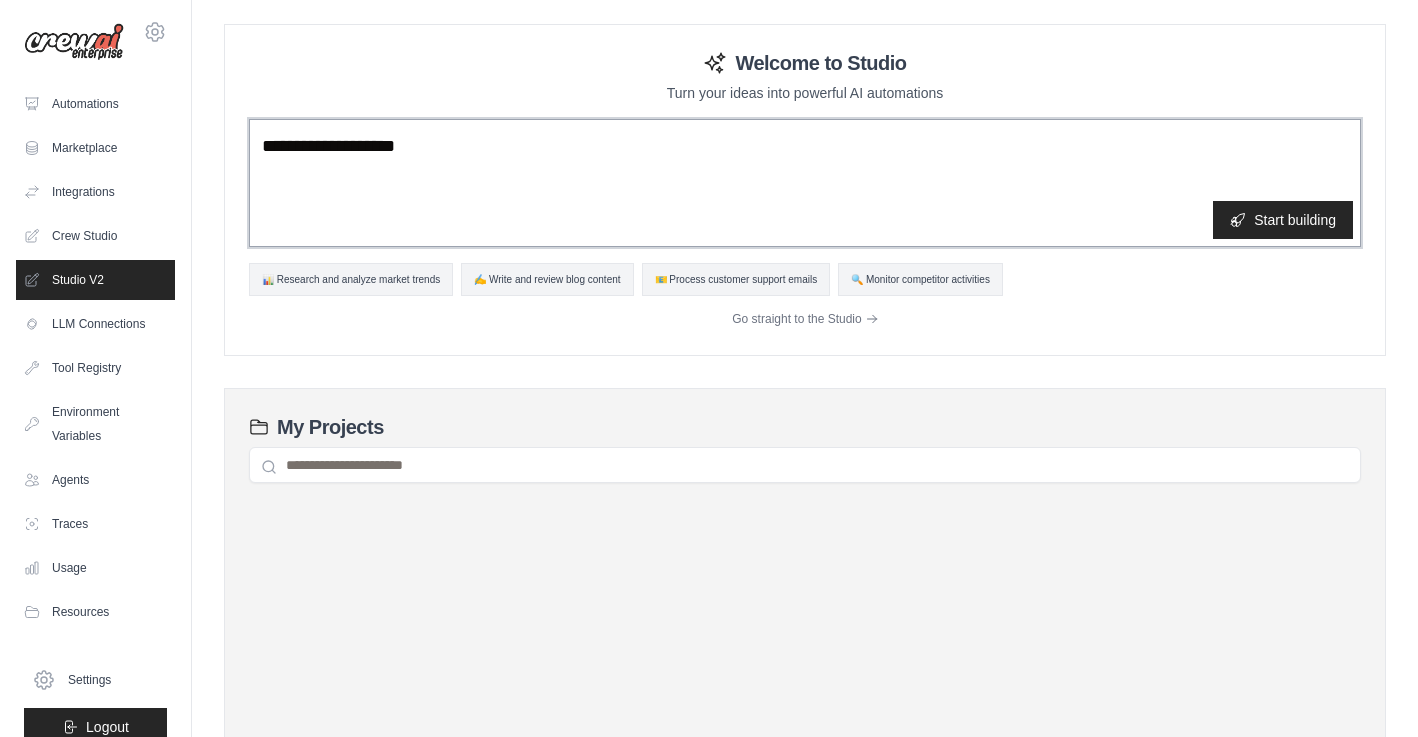 click on "**********" at bounding box center [805, 183] 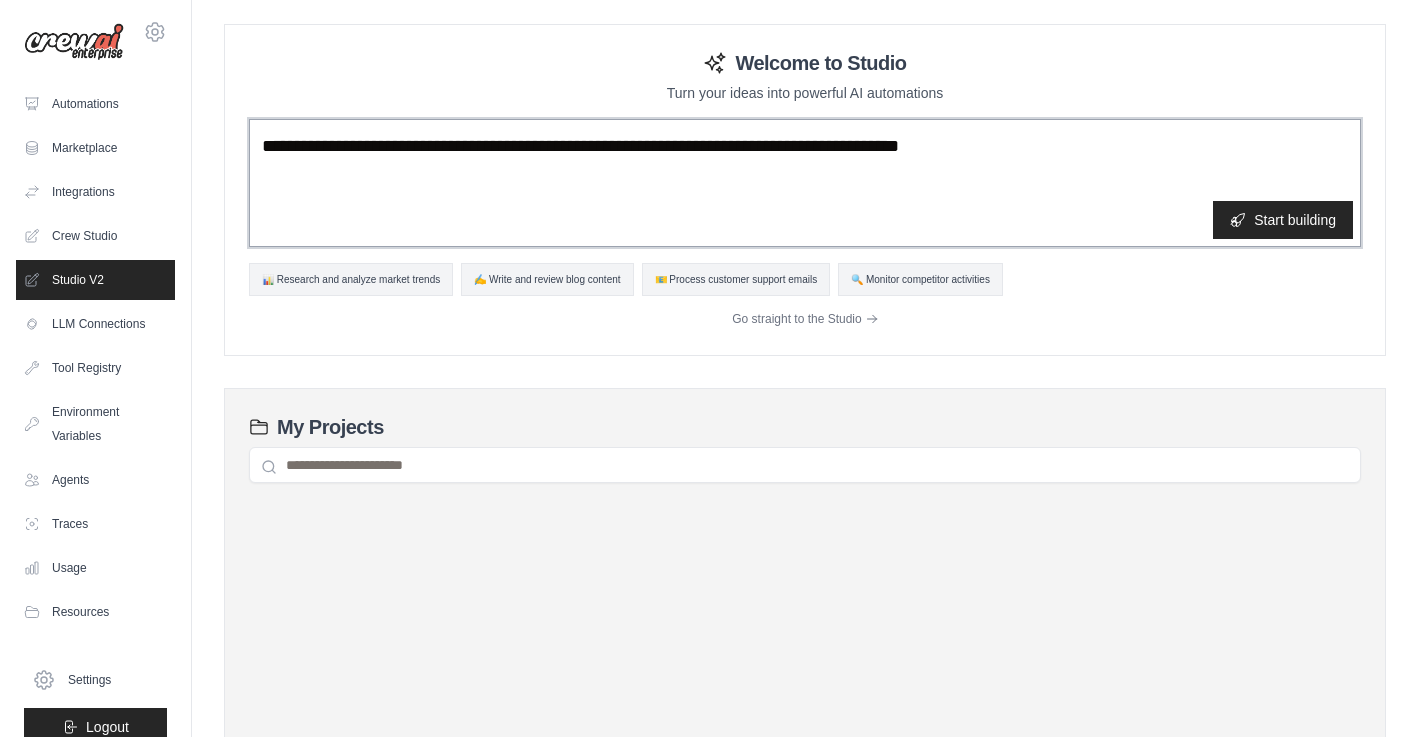 click at bounding box center [805, 183] 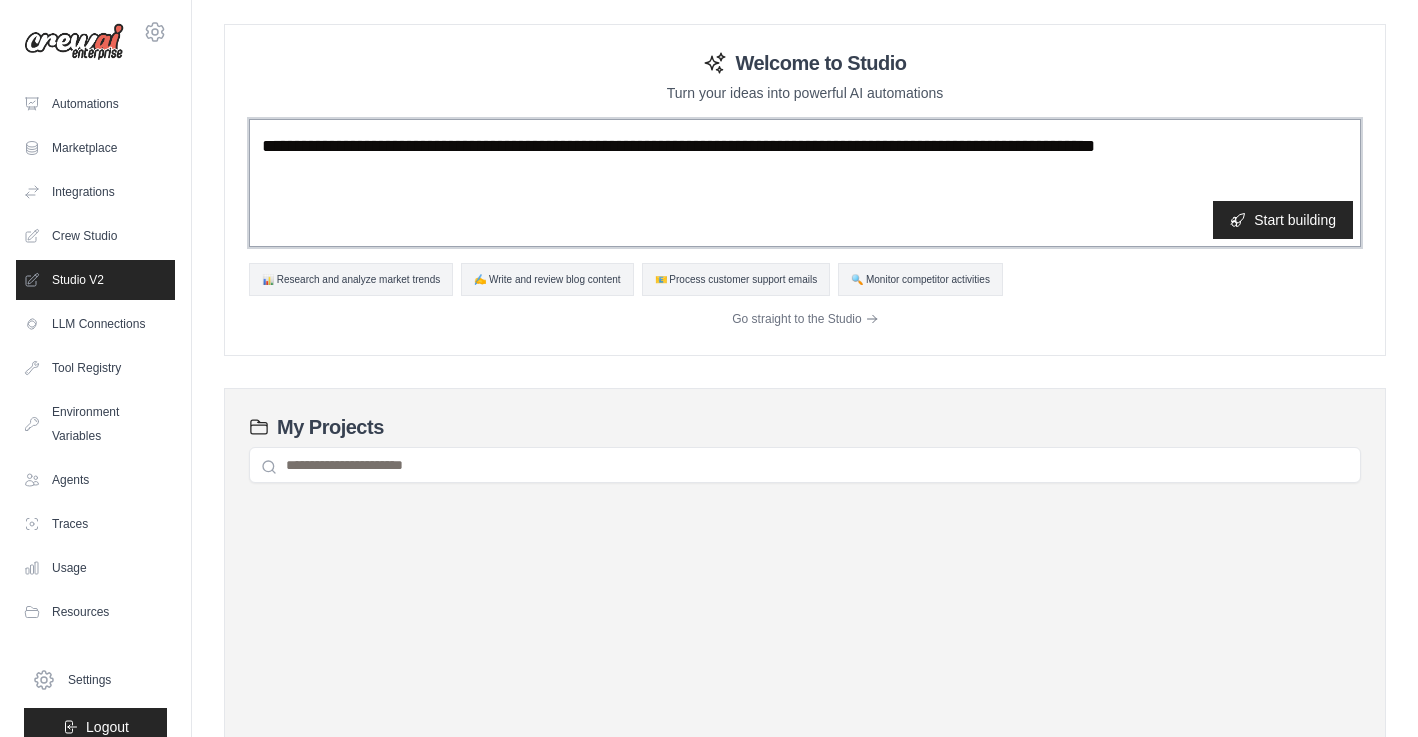 drag, startPoint x: 1183, startPoint y: 143, endPoint x: 440, endPoint y: 143, distance: 743 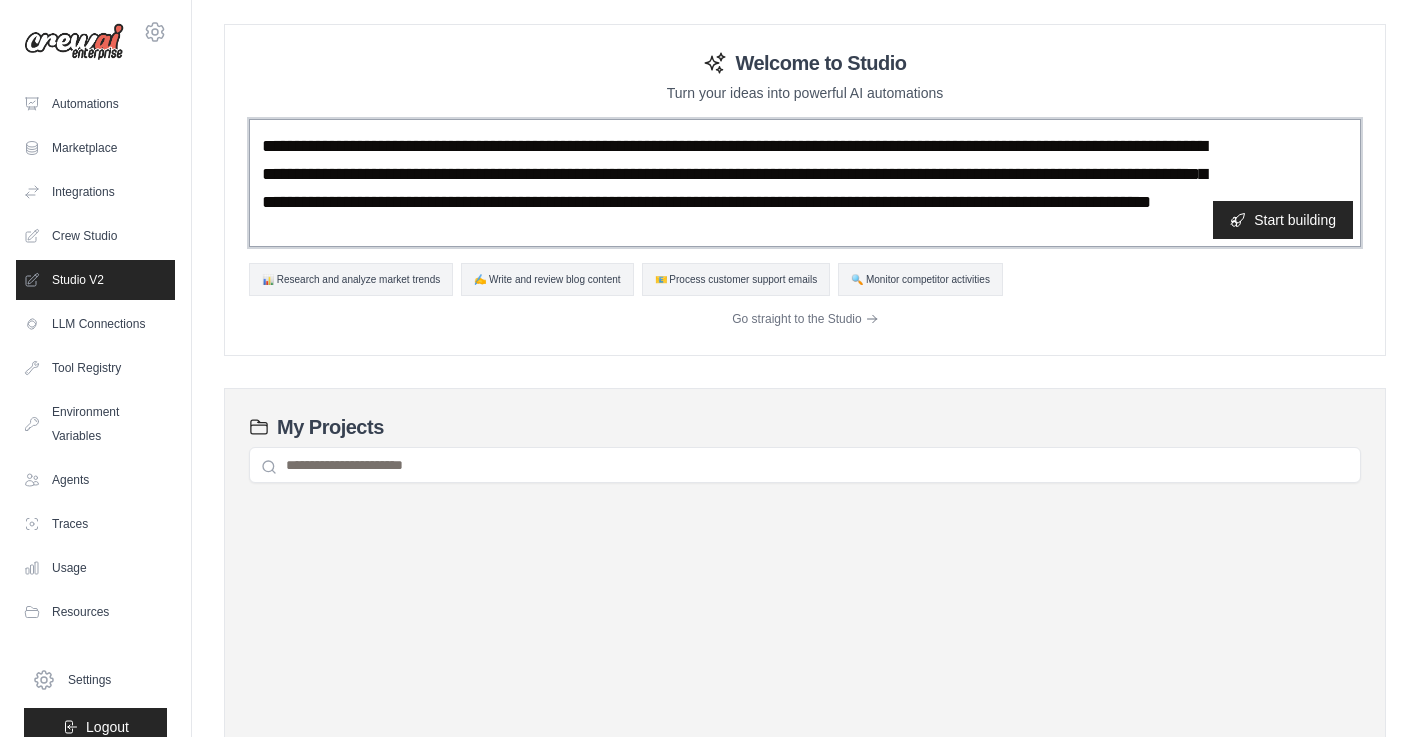 click on "**********" at bounding box center [805, 183] 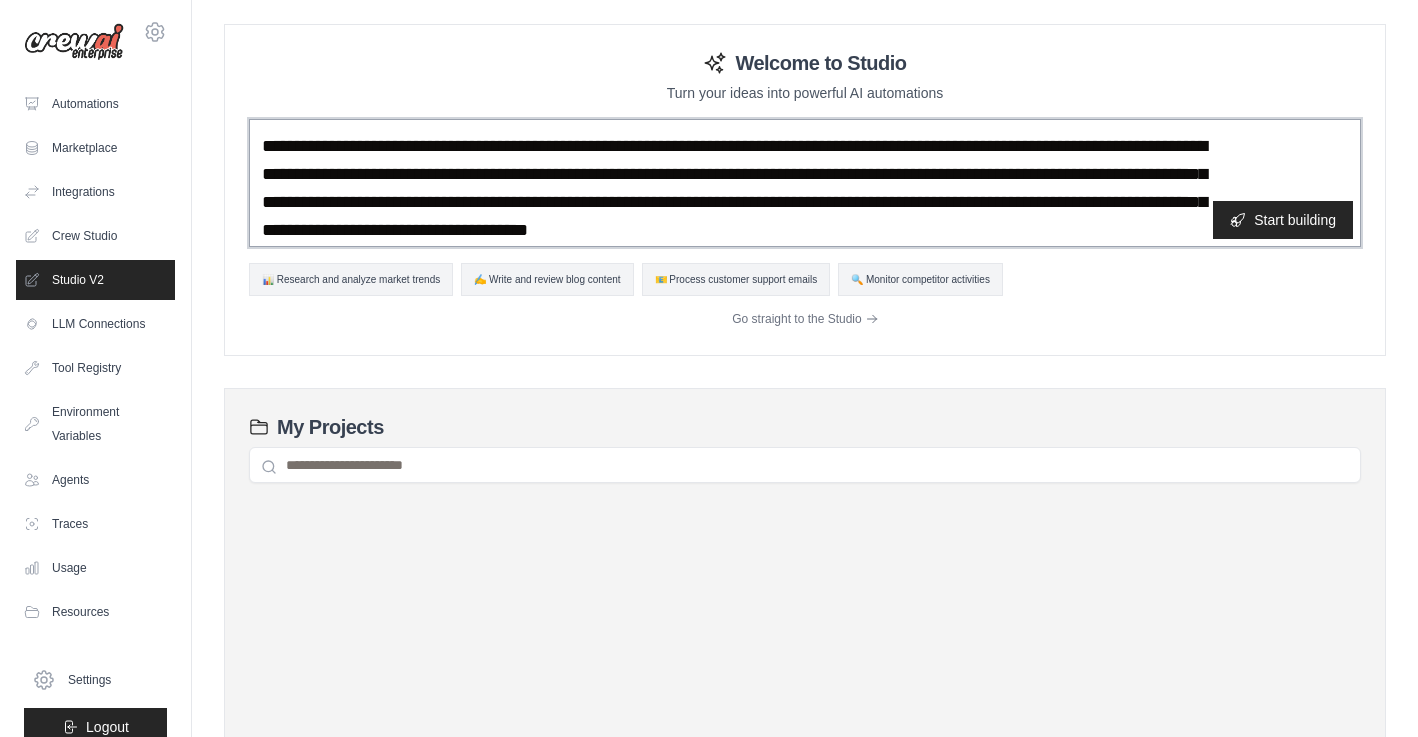 click on "**********" at bounding box center (805, 183) 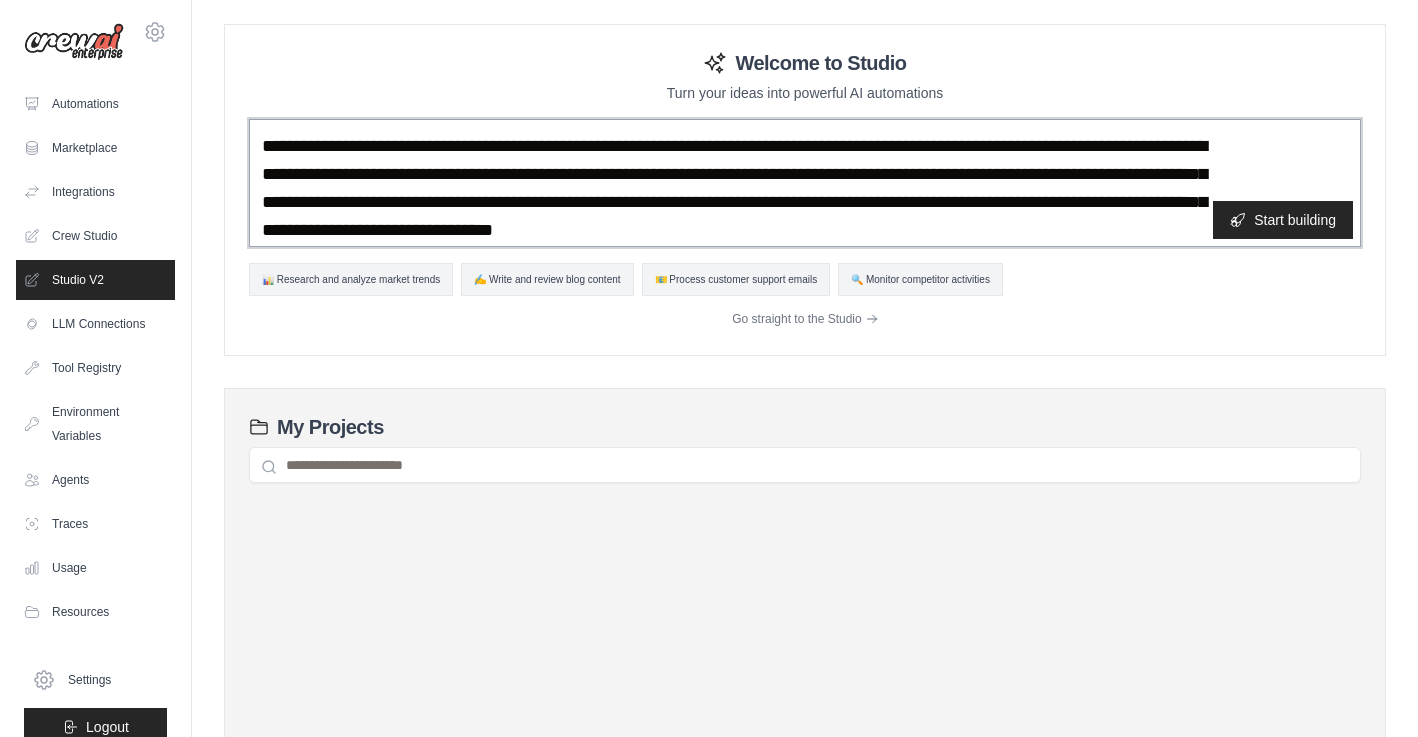 click on "**********" at bounding box center (805, 183) 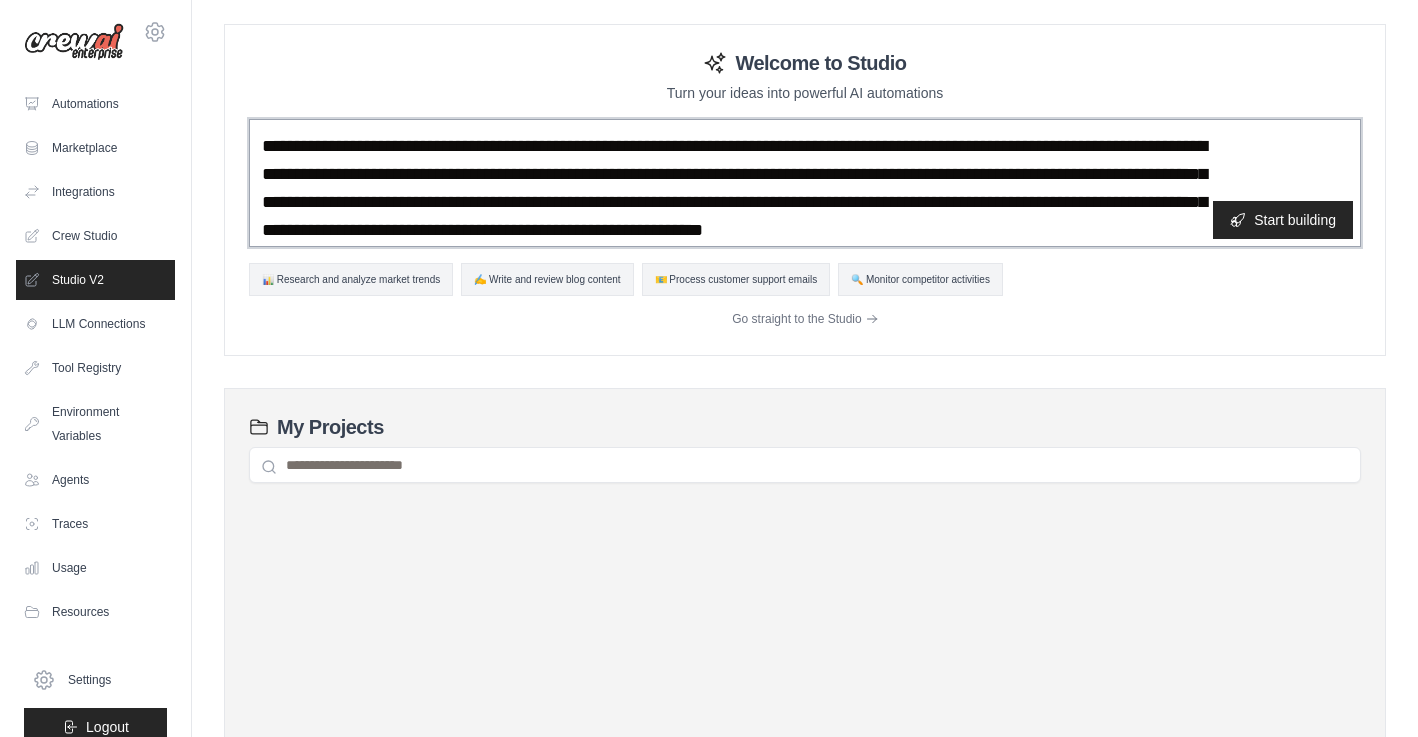 scroll, scrollTop: 22, scrollLeft: 0, axis: vertical 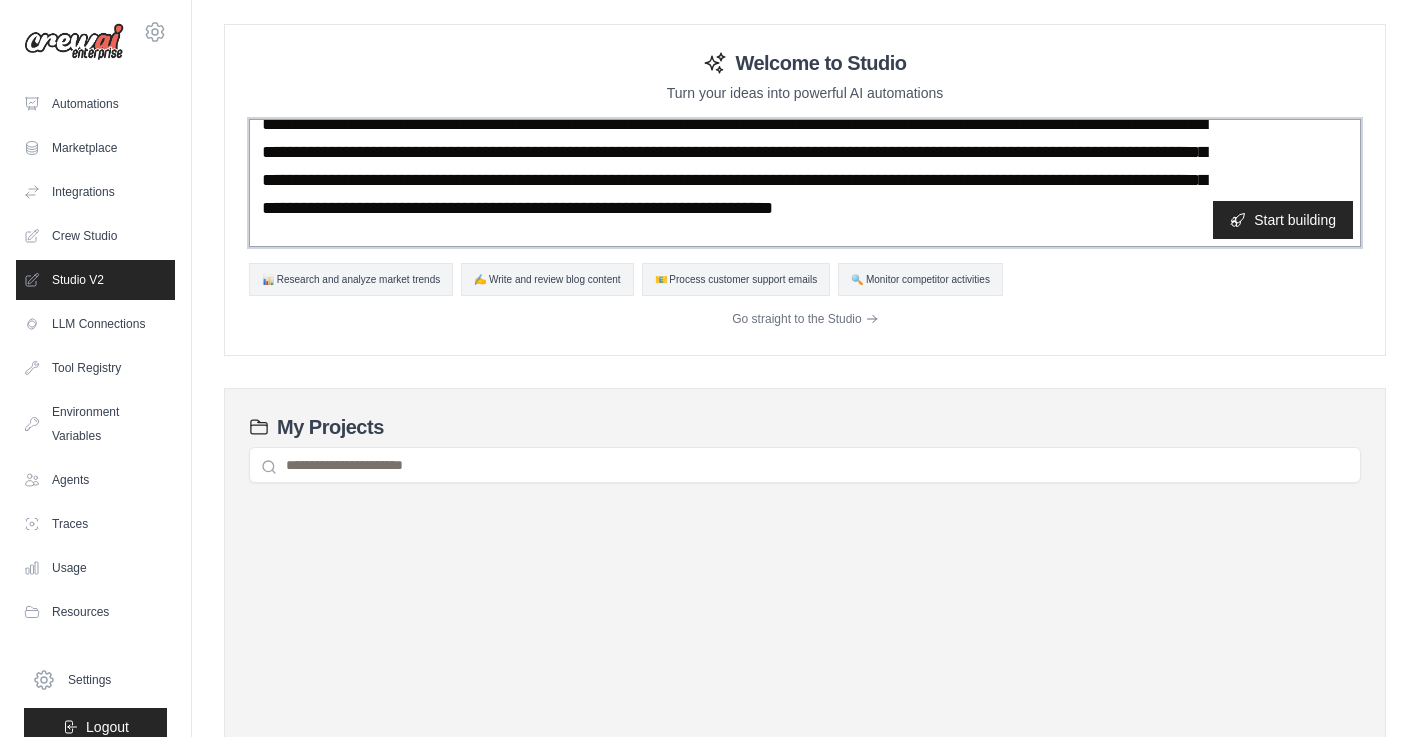 type on "**********" 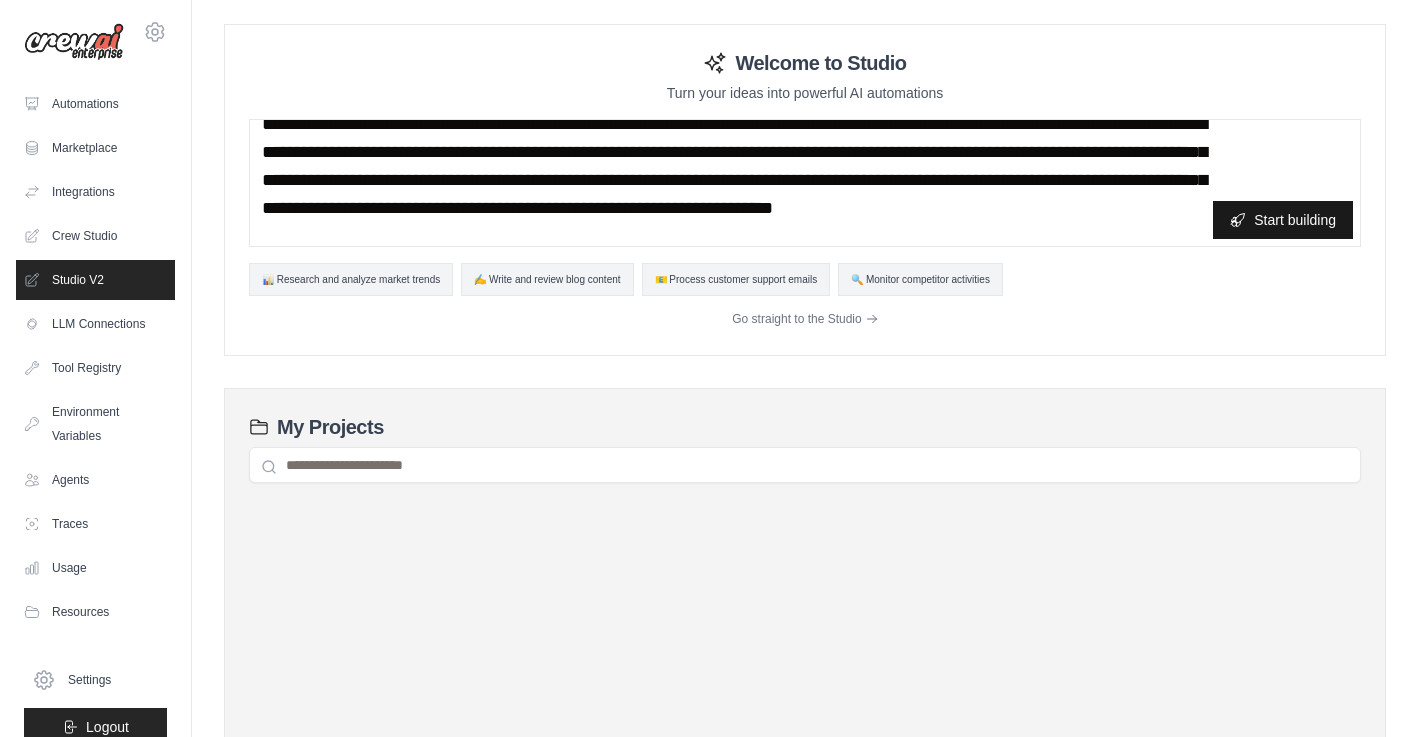 click on "Start building" at bounding box center [1283, 220] 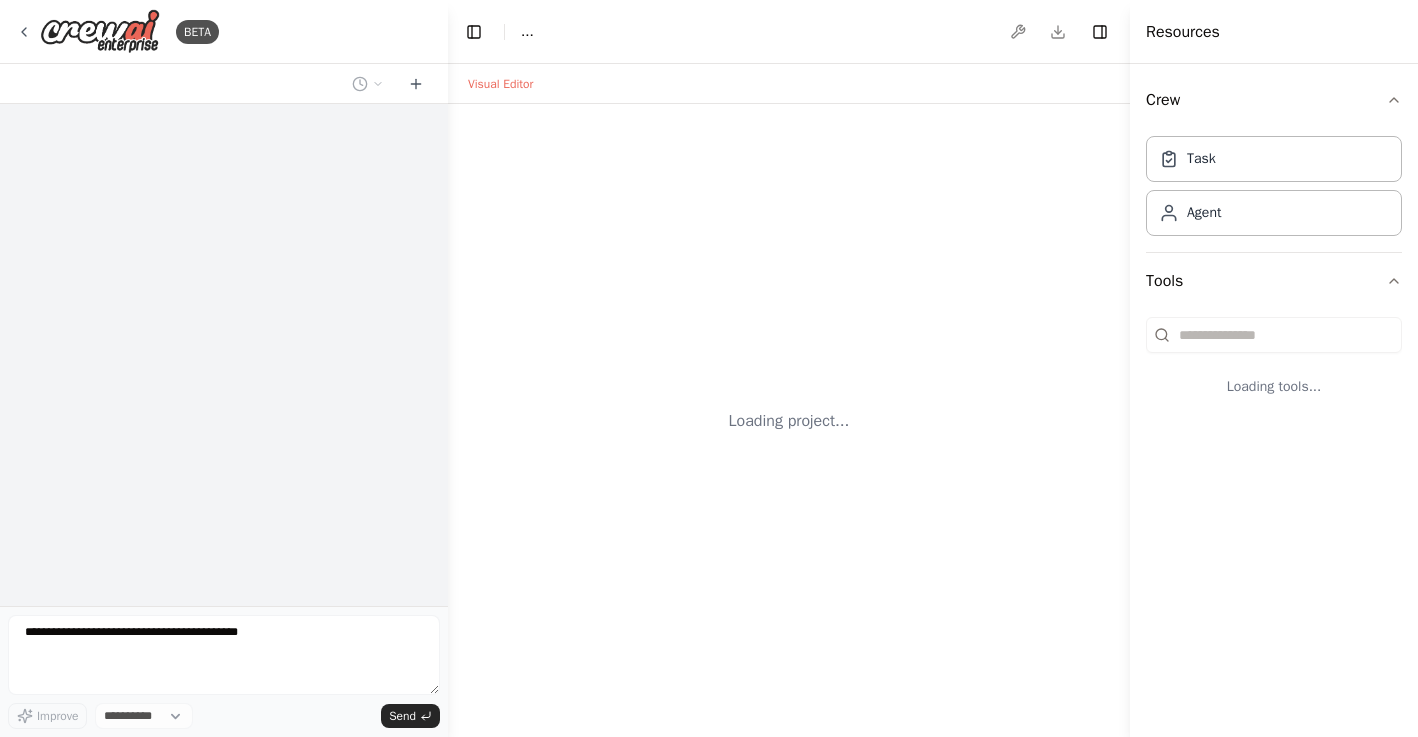 scroll, scrollTop: 0, scrollLeft: 0, axis: both 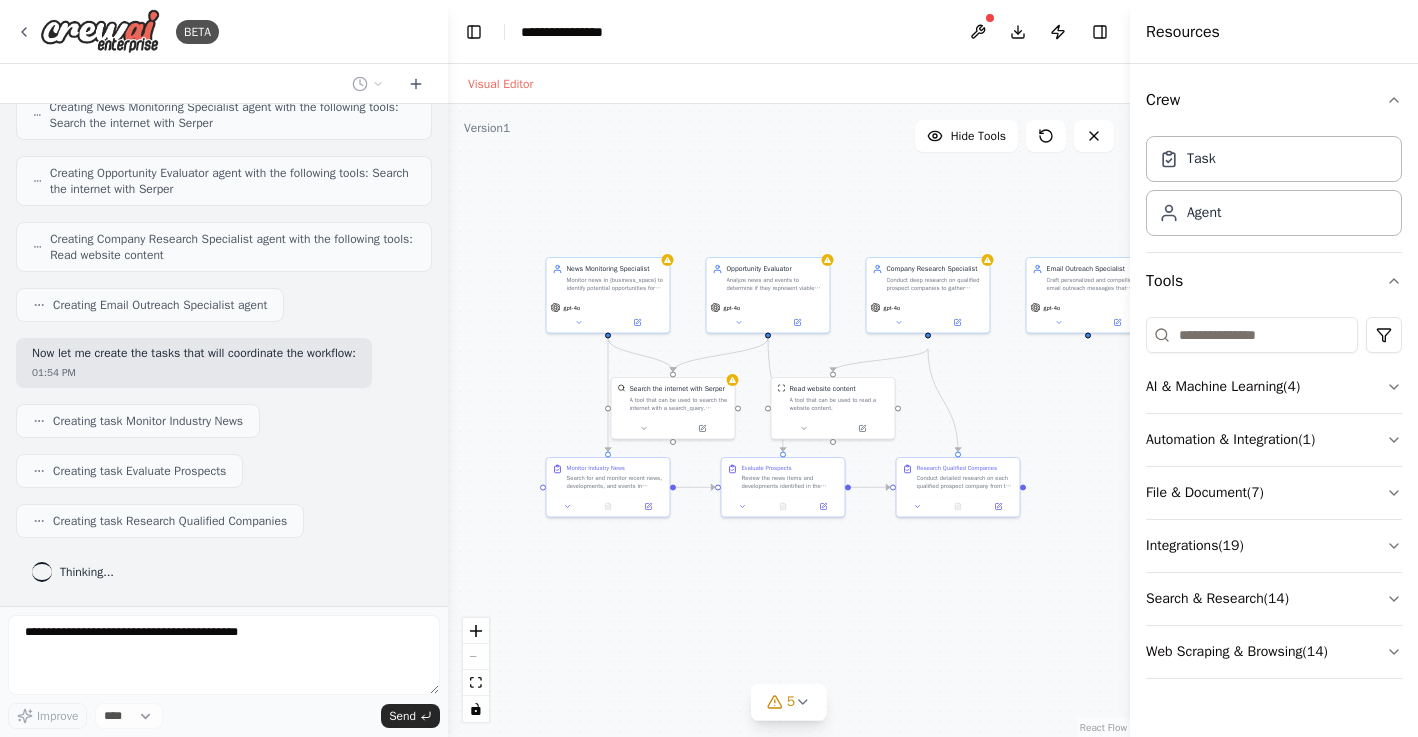 drag, startPoint x: 945, startPoint y: 589, endPoint x: 762, endPoint y: 571, distance: 183.88312 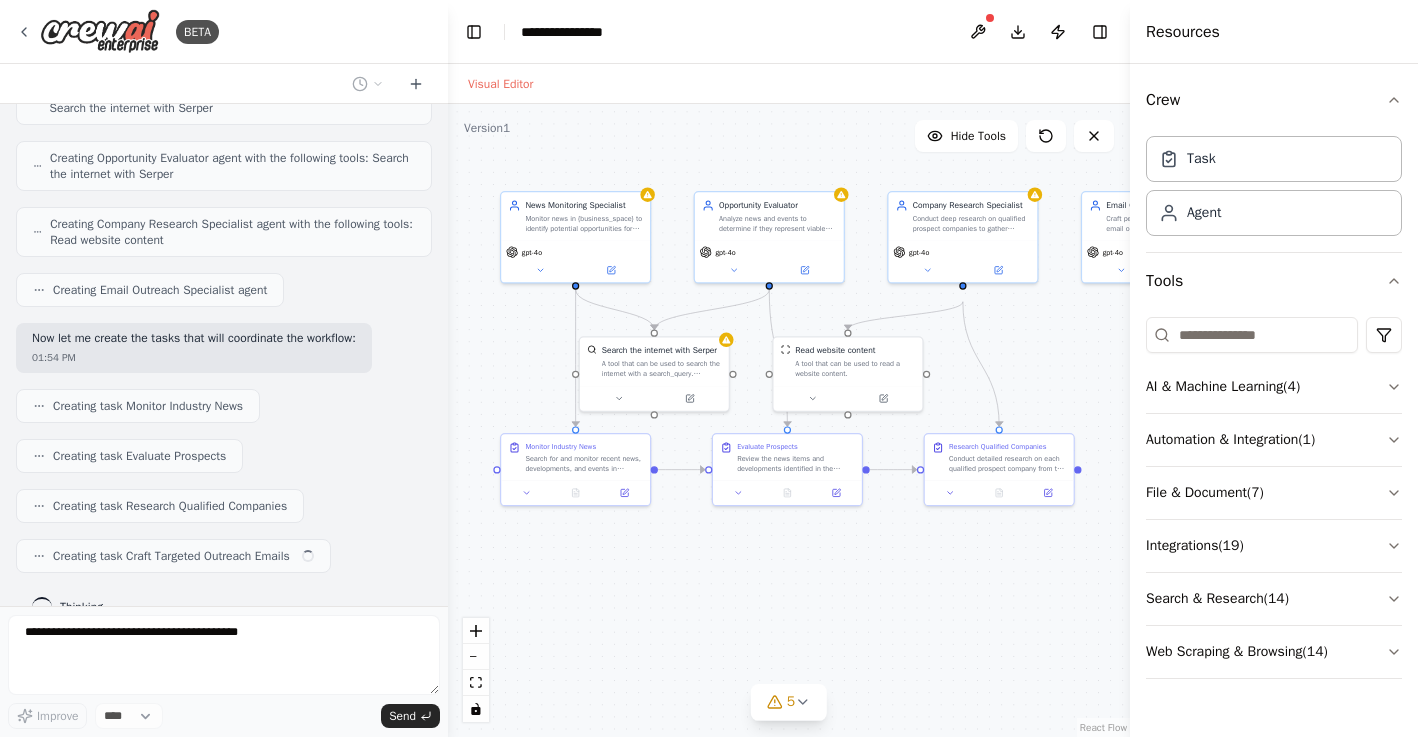 scroll, scrollTop: 836, scrollLeft: 0, axis: vertical 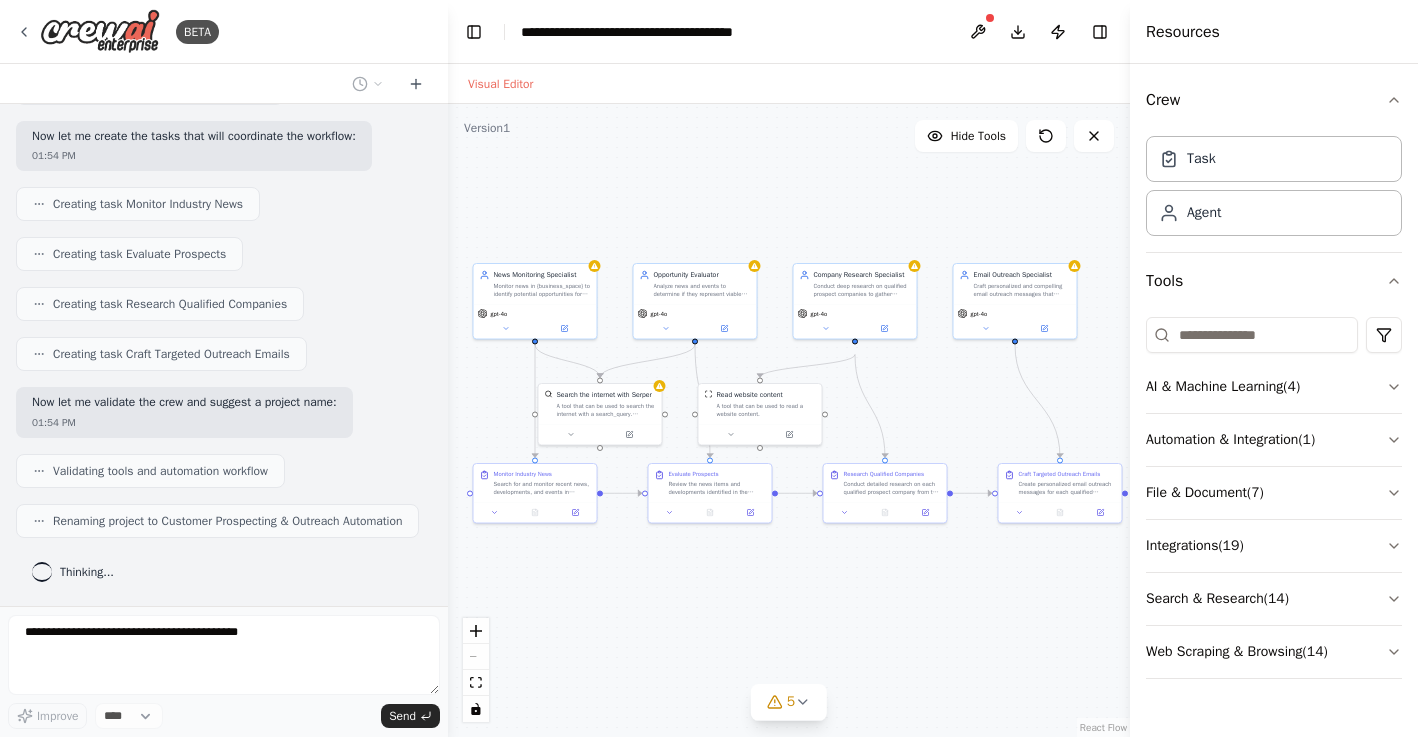 drag, startPoint x: 891, startPoint y: 561, endPoint x: 818, endPoint y: 567, distance: 73.24616 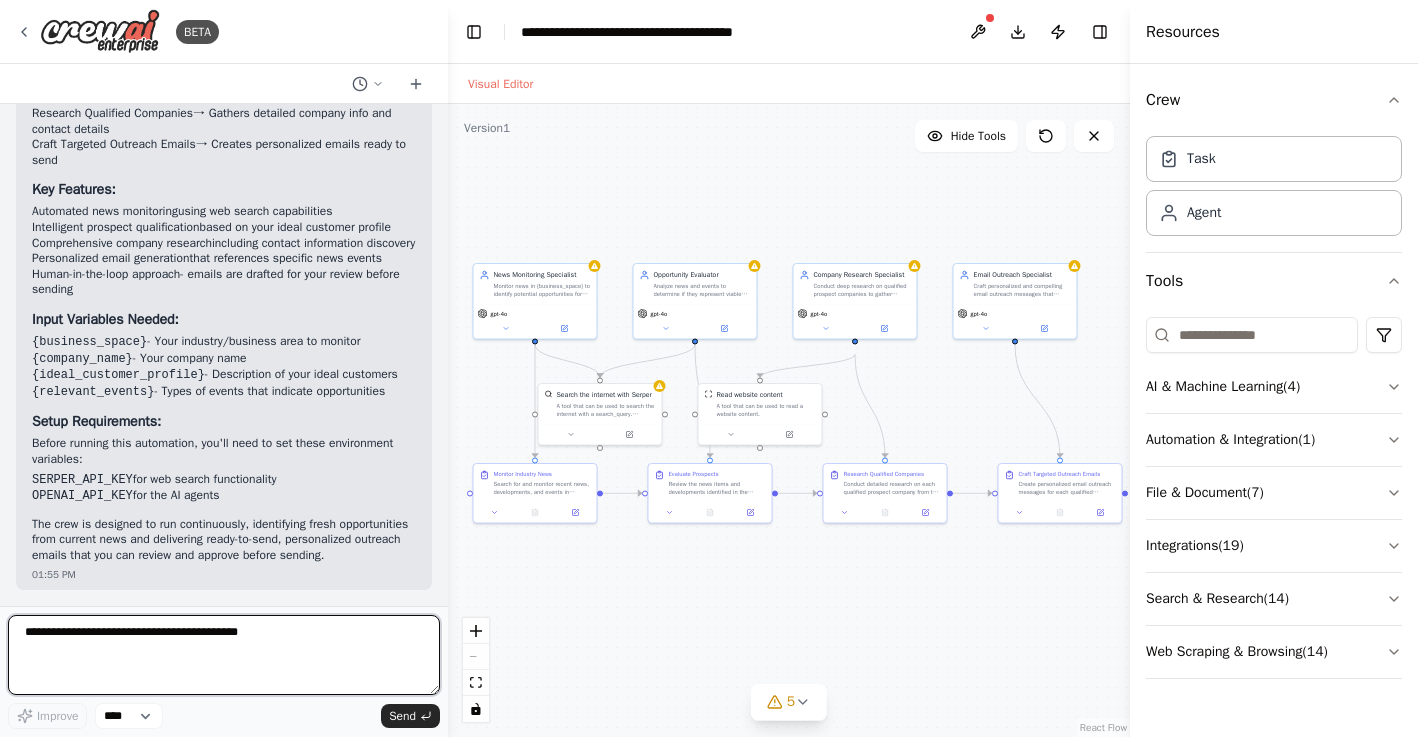 scroll, scrollTop: 1860, scrollLeft: 0, axis: vertical 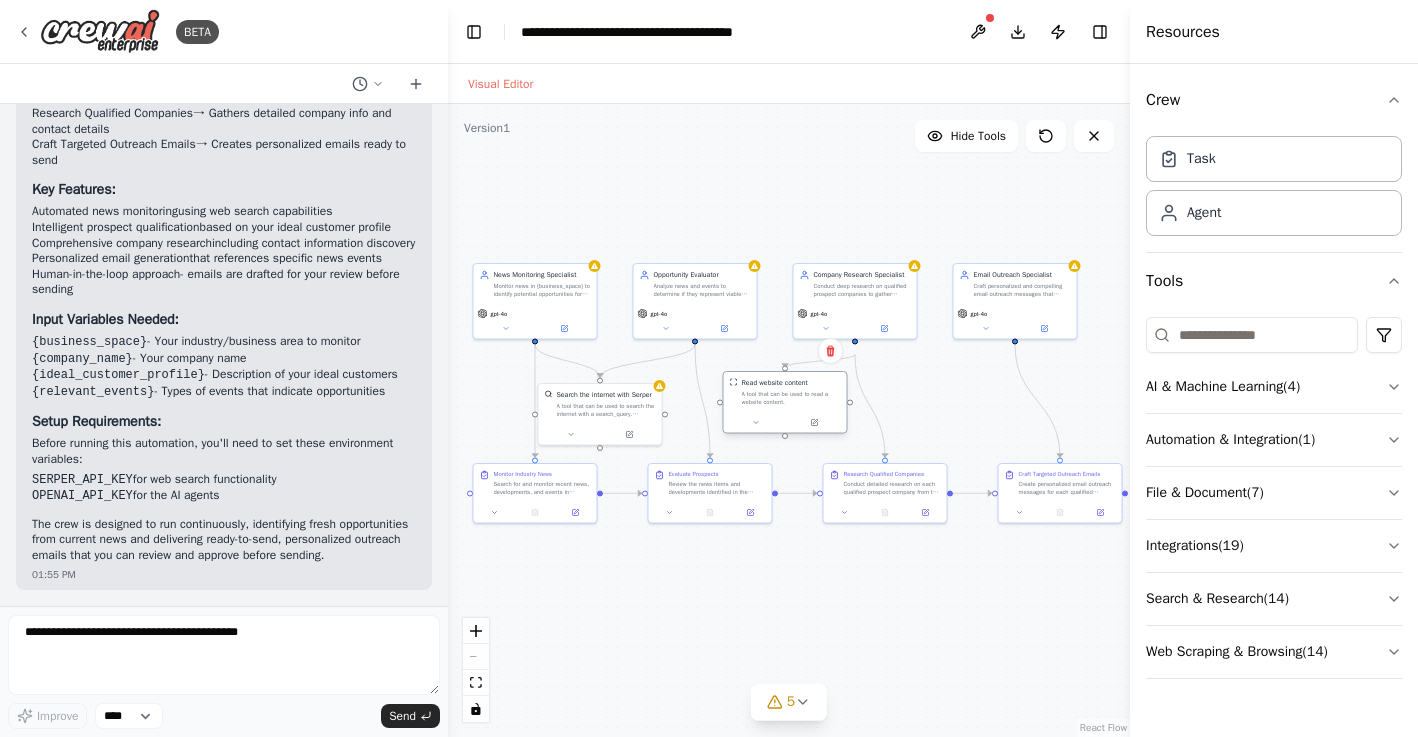 drag, startPoint x: 779, startPoint y: 414, endPoint x: 800, endPoint y: 403, distance: 23.70654 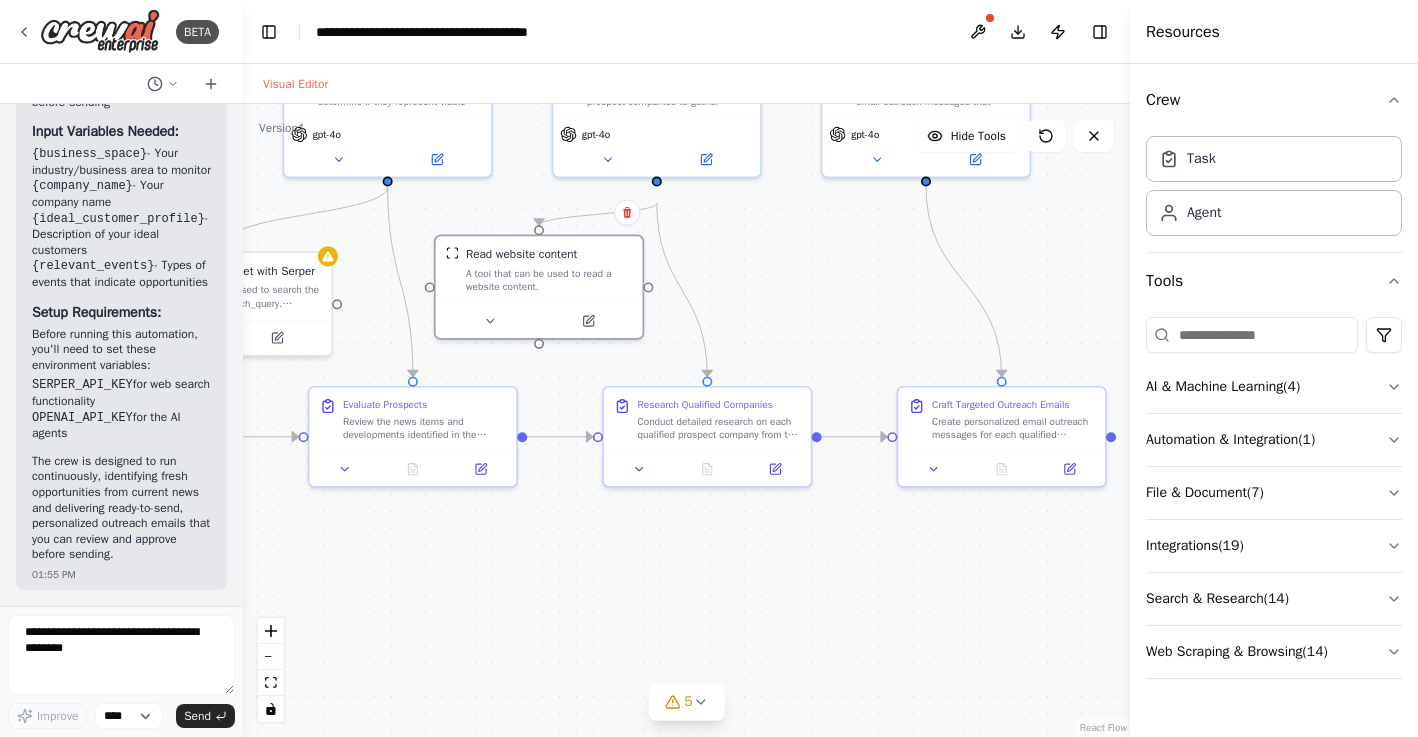scroll, scrollTop: 2913, scrollLeft: 0, axis: vertical 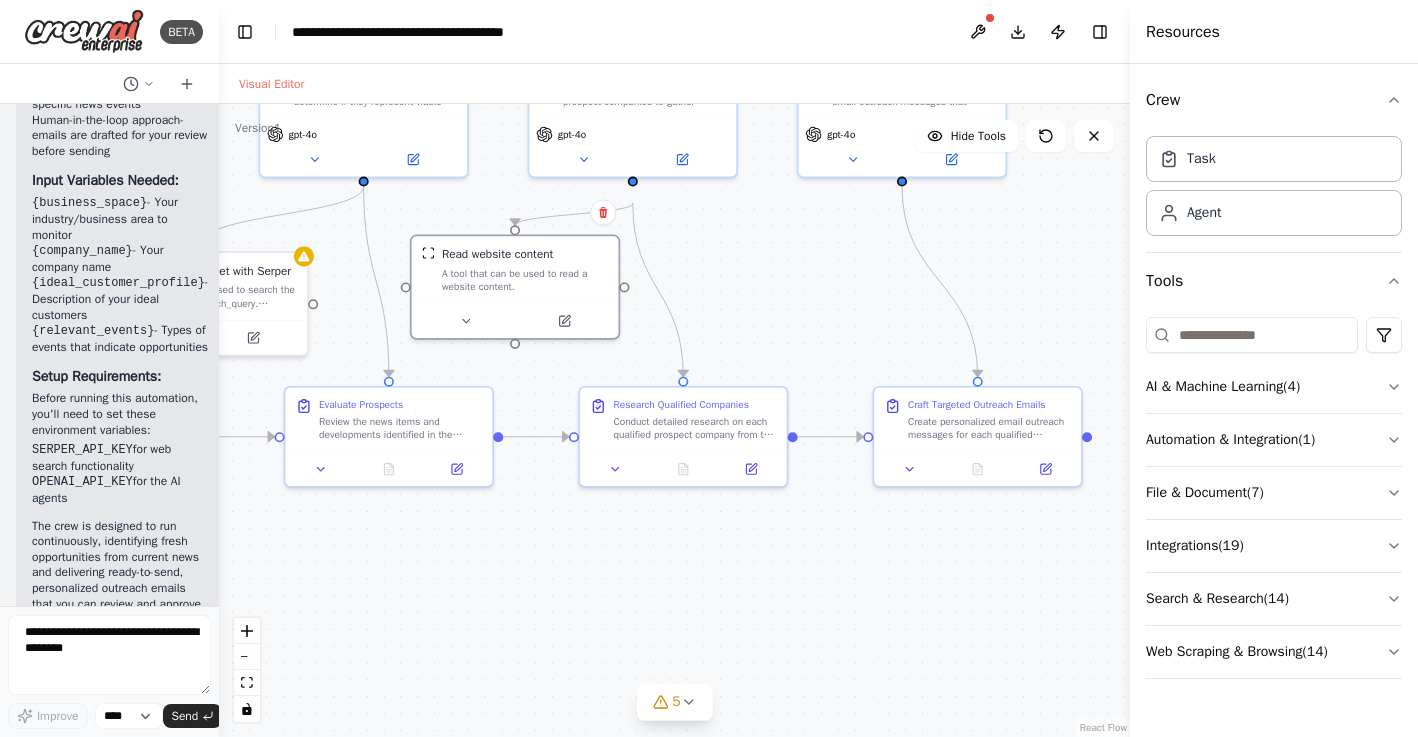 drag, startPoint x: 445, startPoint y: 153, endPoint x: 219, endPoint y: 167, distance: 226.43321 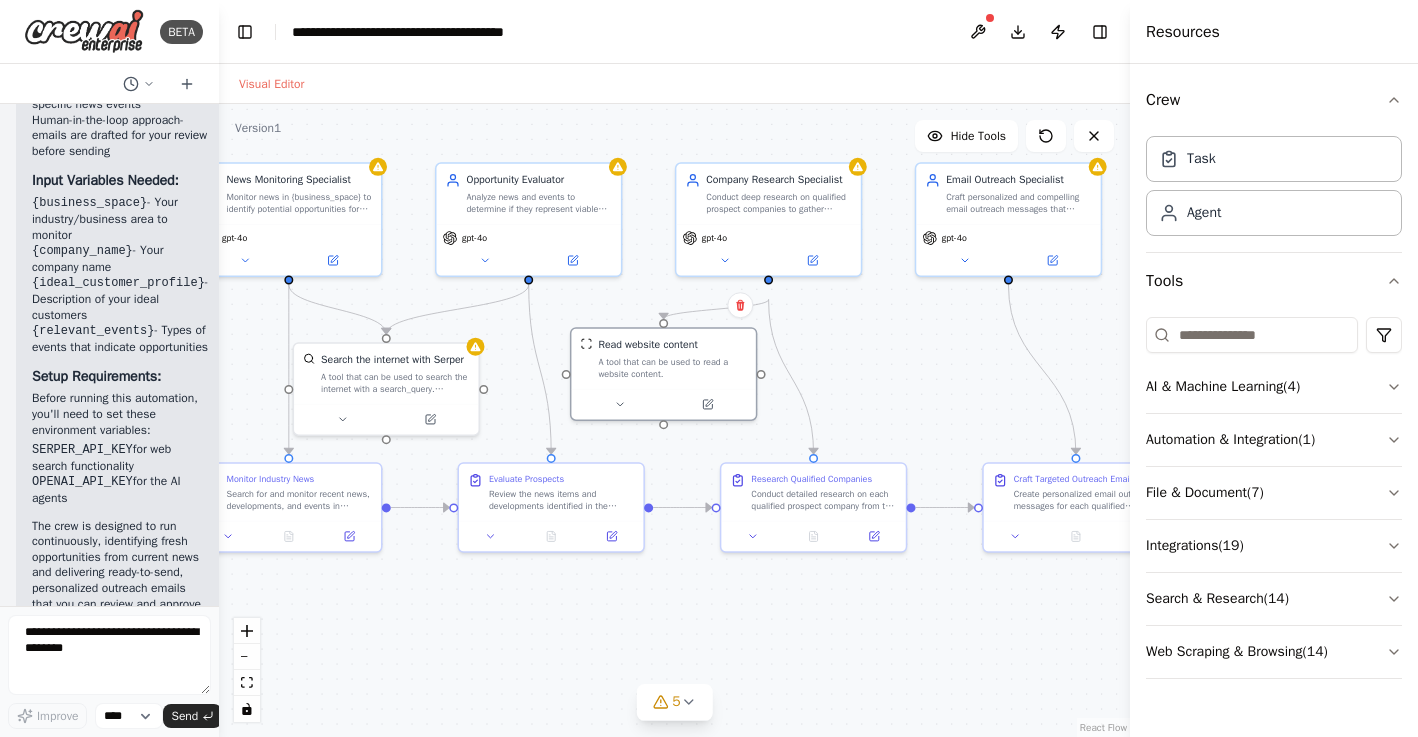 drag, startPoint x: 860, startPoint y: 293, endPoint x: 947, endPoint y: 381, distance: 123.745705 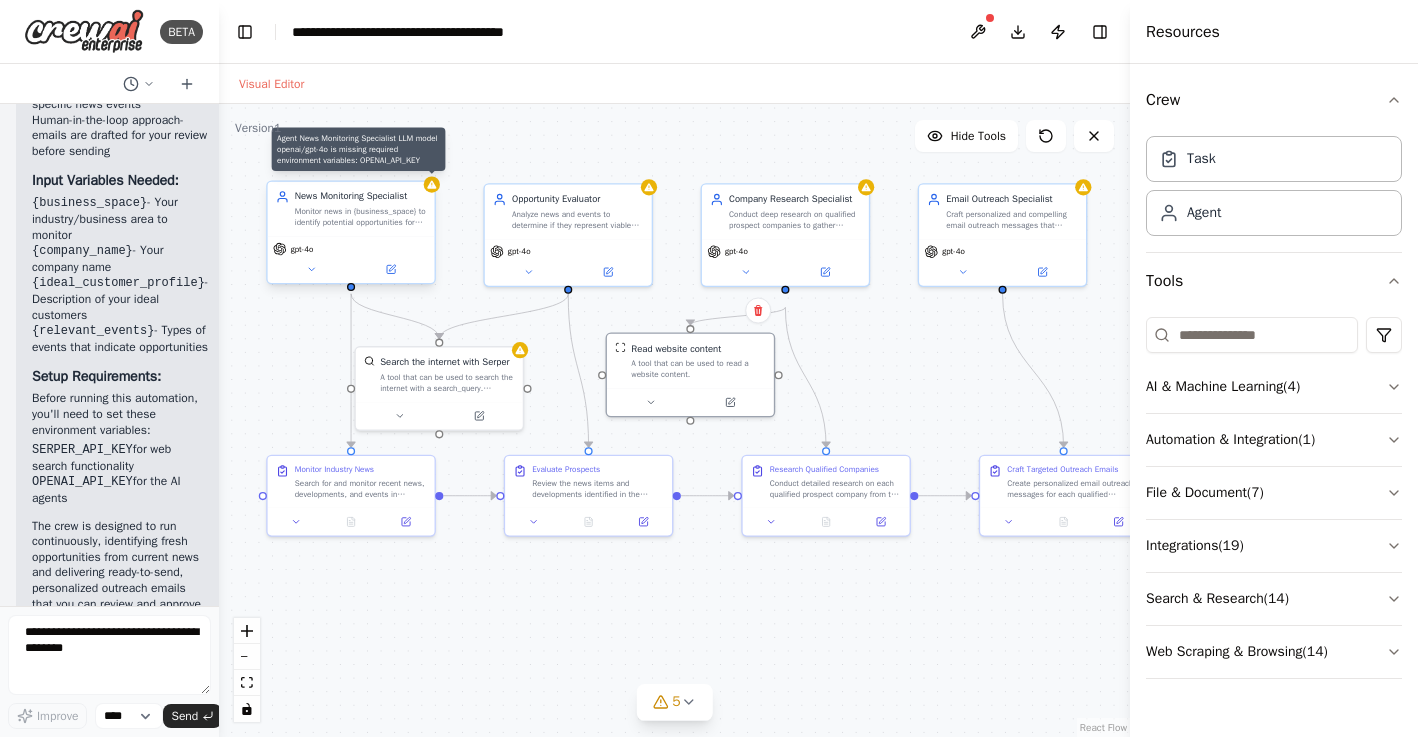click 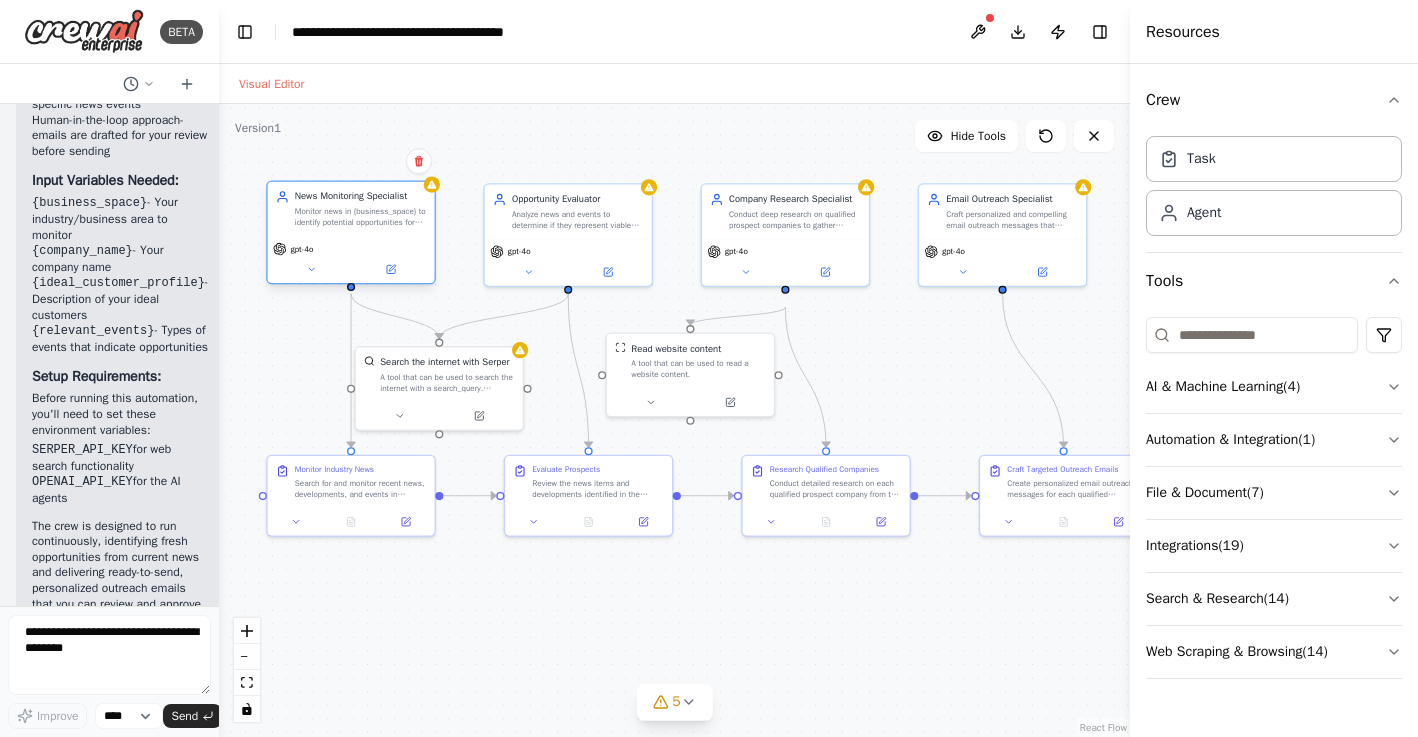 click on "News Monitoring Specialist" at bounding box center [361, 197] 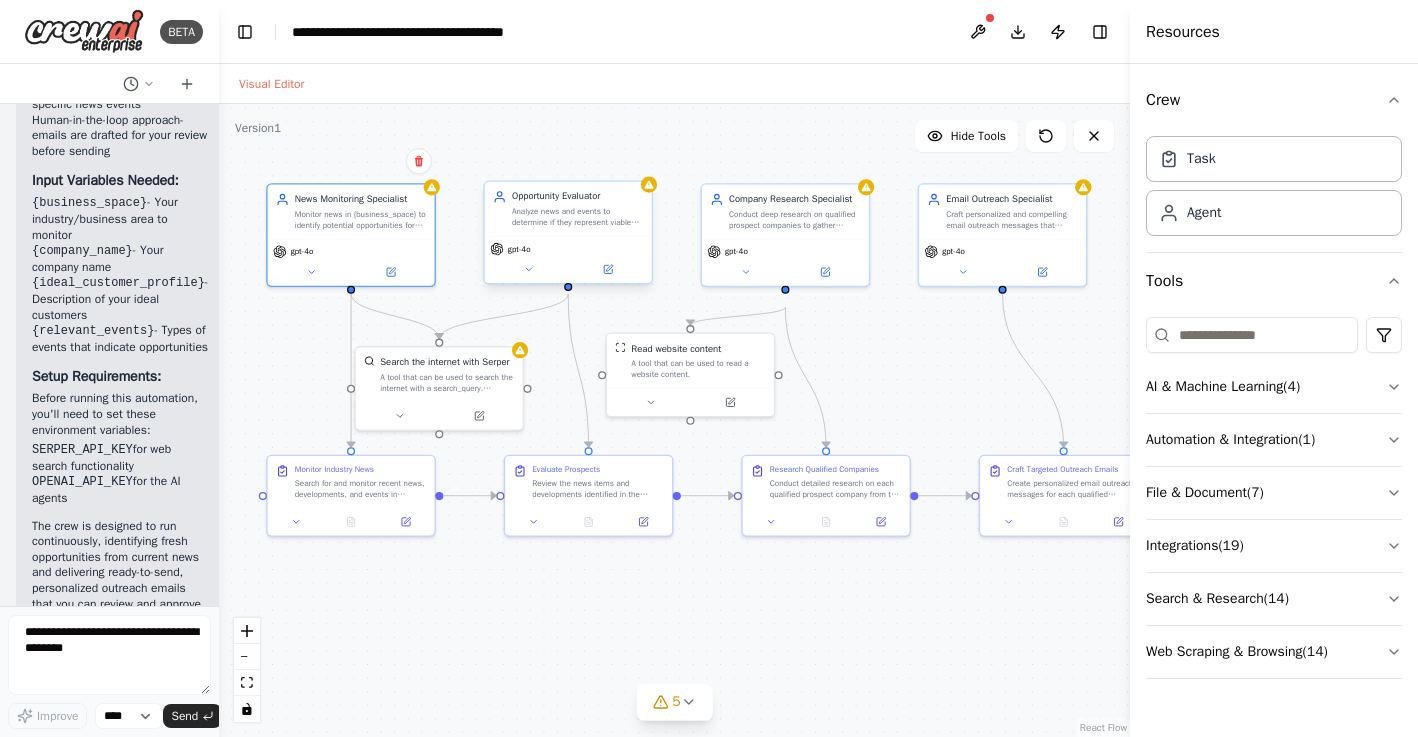 click on "Analyze news and events to determine if they represent viable prospects for {company_name}. Assess alignment with ideal customer profile {ideal_customer_profile} and evaluate the potential for business opportunity based on {relevant_events}." at bounding box center [578, 217] 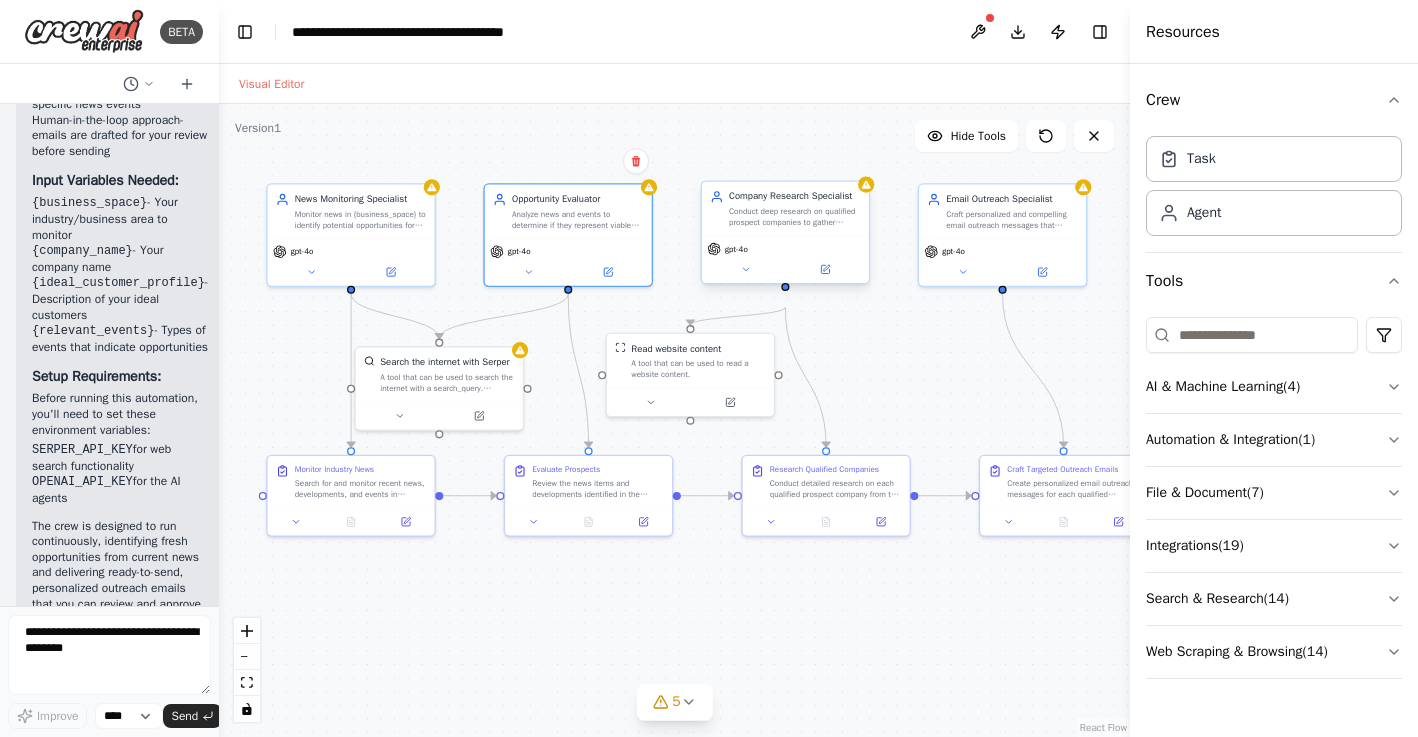 click on "Company Research Specialist" at bounding box center [795, 197] 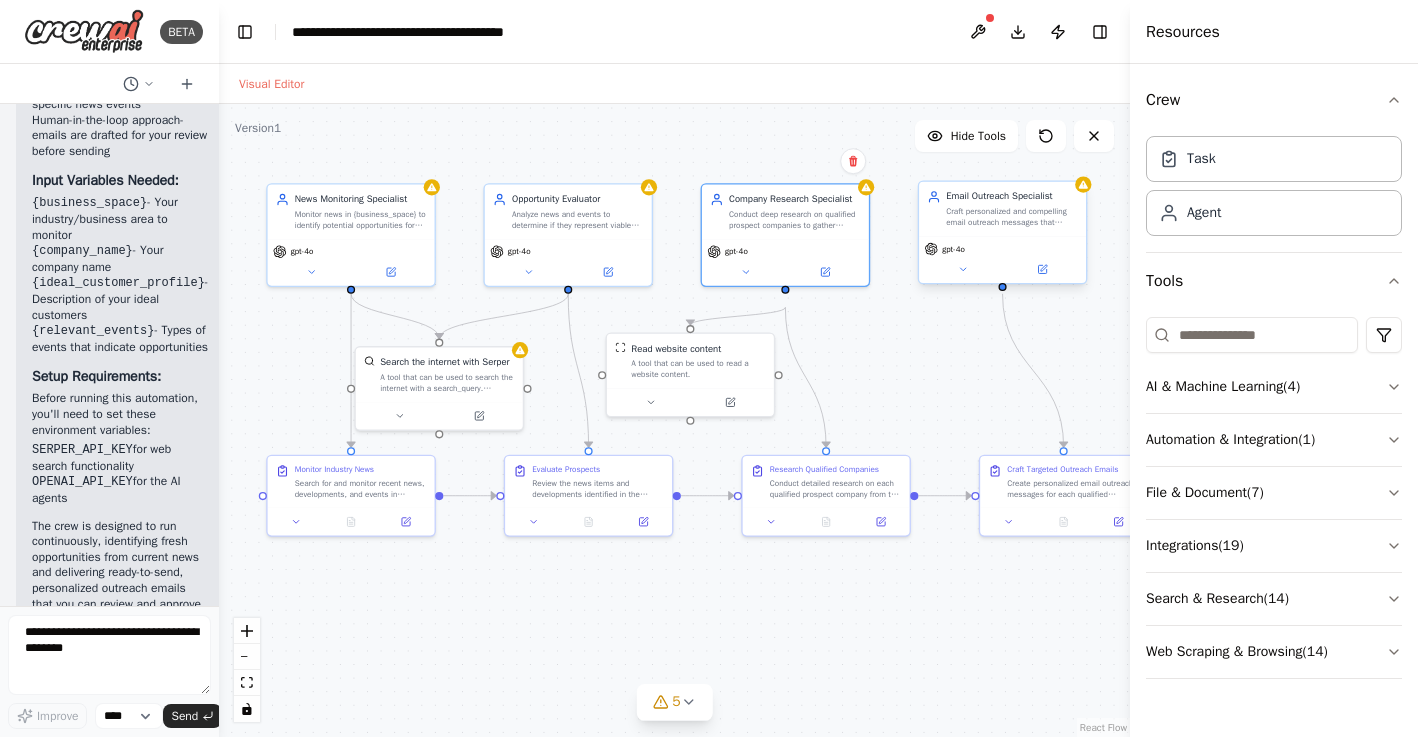 click on "Craft personalized and compelling email outreach messages that highlight how {company_name} services can address the prospect's specific needs identified through news and research. Create emails that are ready for human review and sending." at bounding box center (1012, 217) 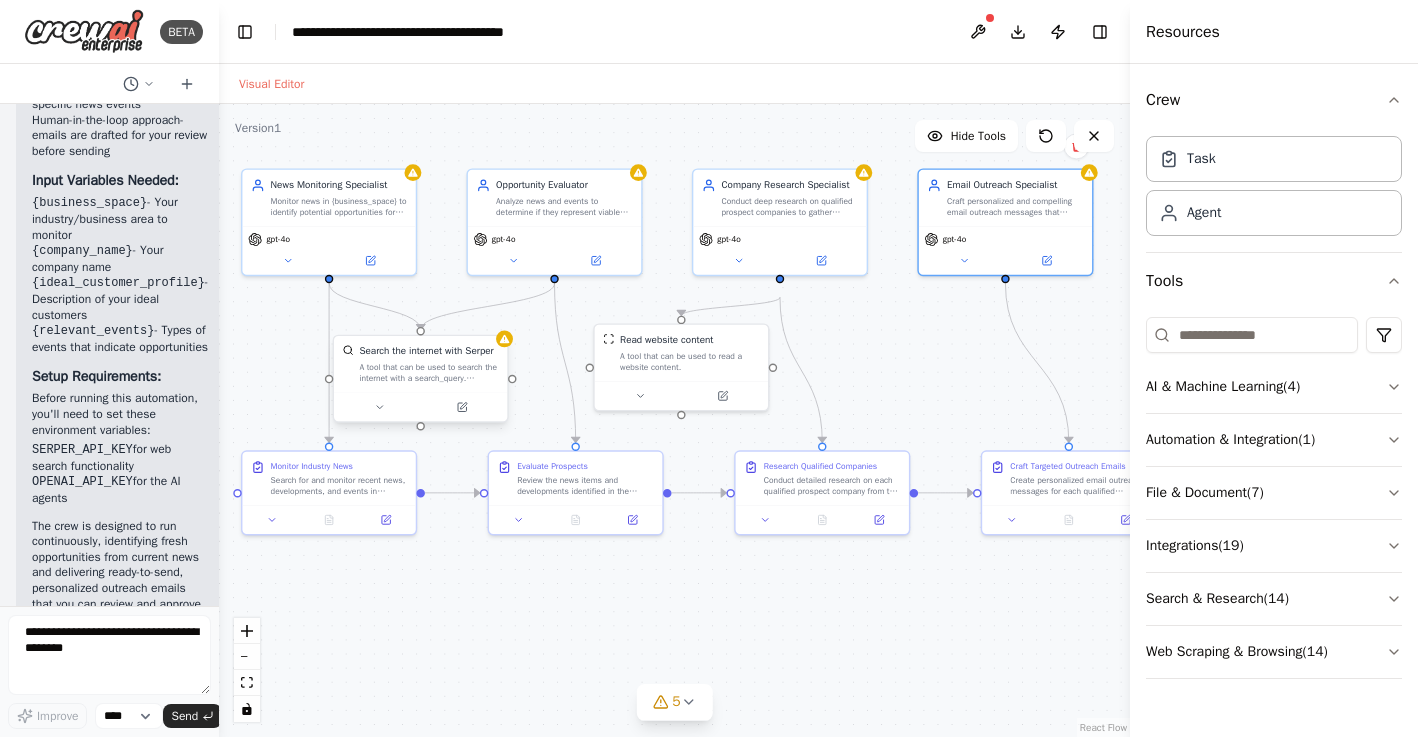 click on "A tool that can be used to search the internet with a search_query. Supports different search types: 'search' (default), 'news'" at bounding box center [428, 372] 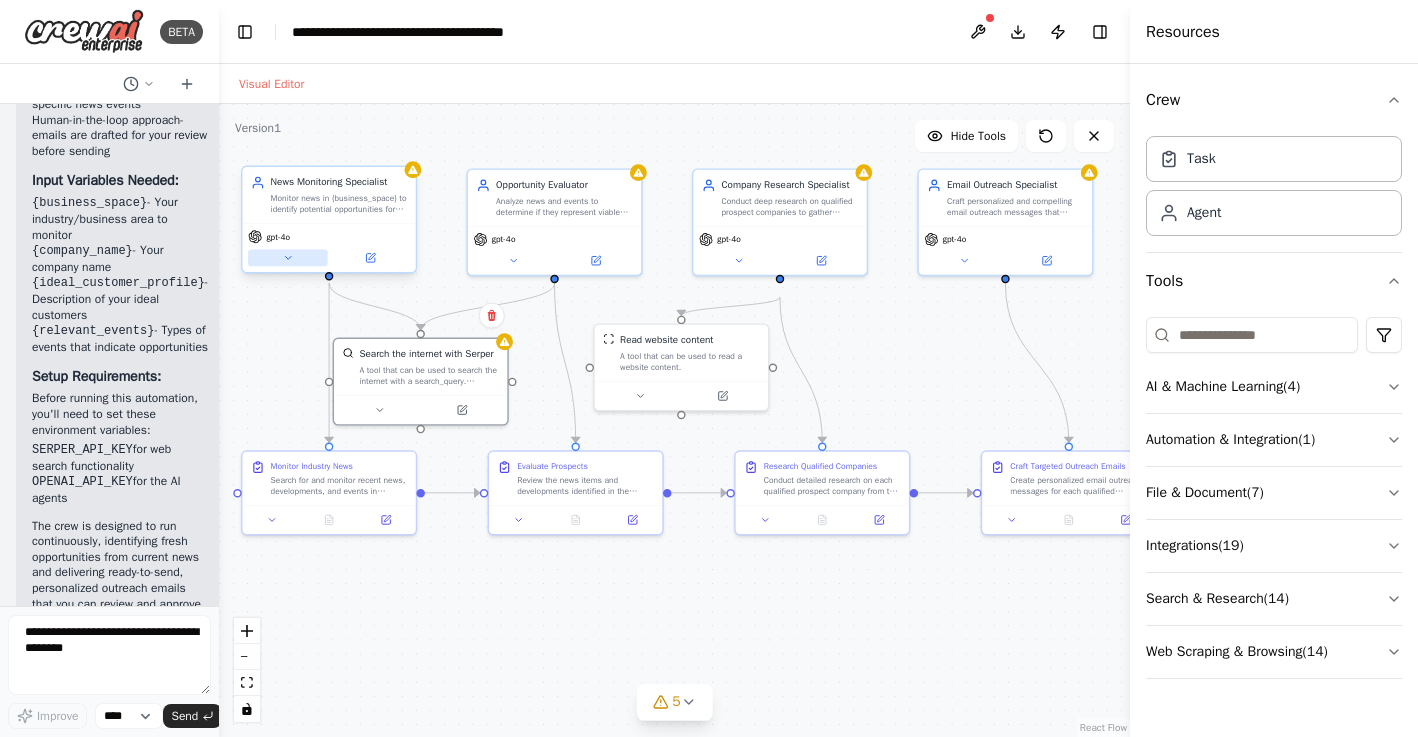 click 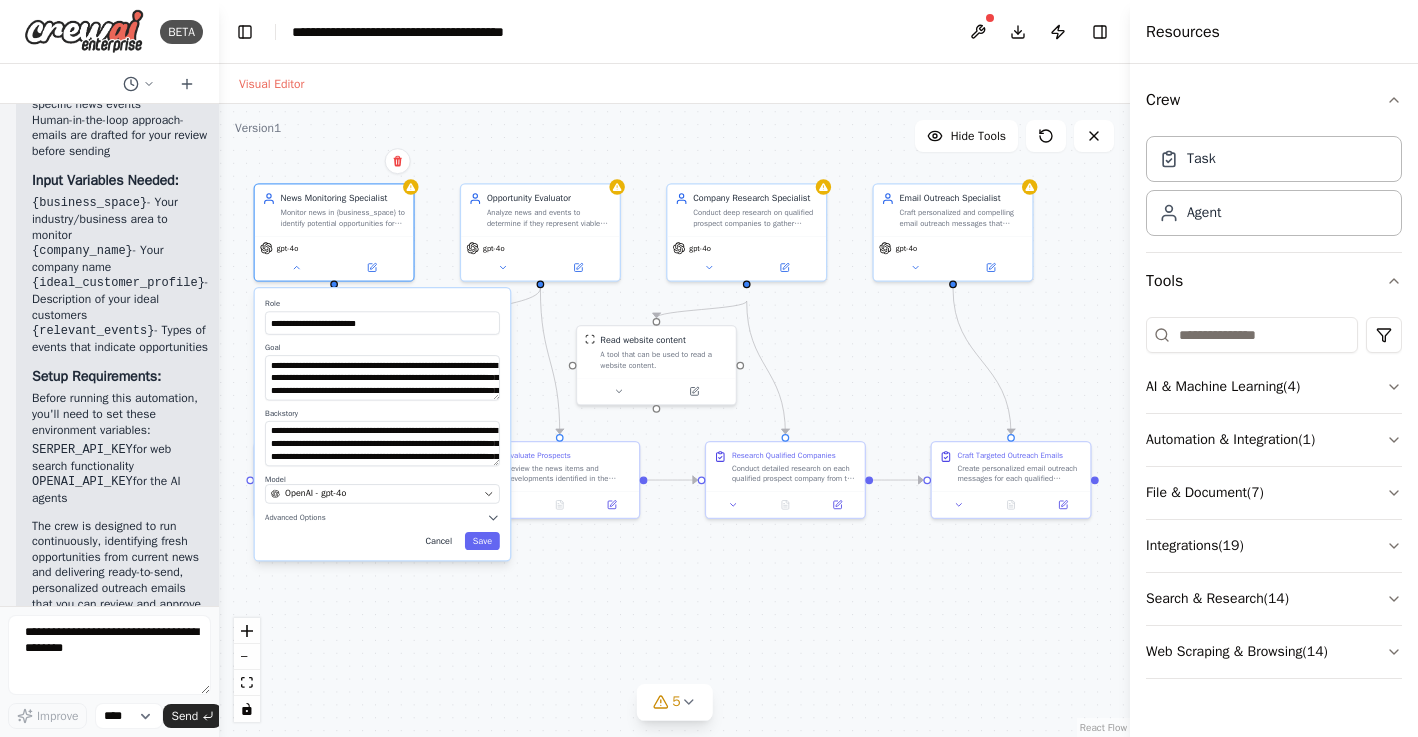 click on "Cancel" at bounding box center [439, 541] 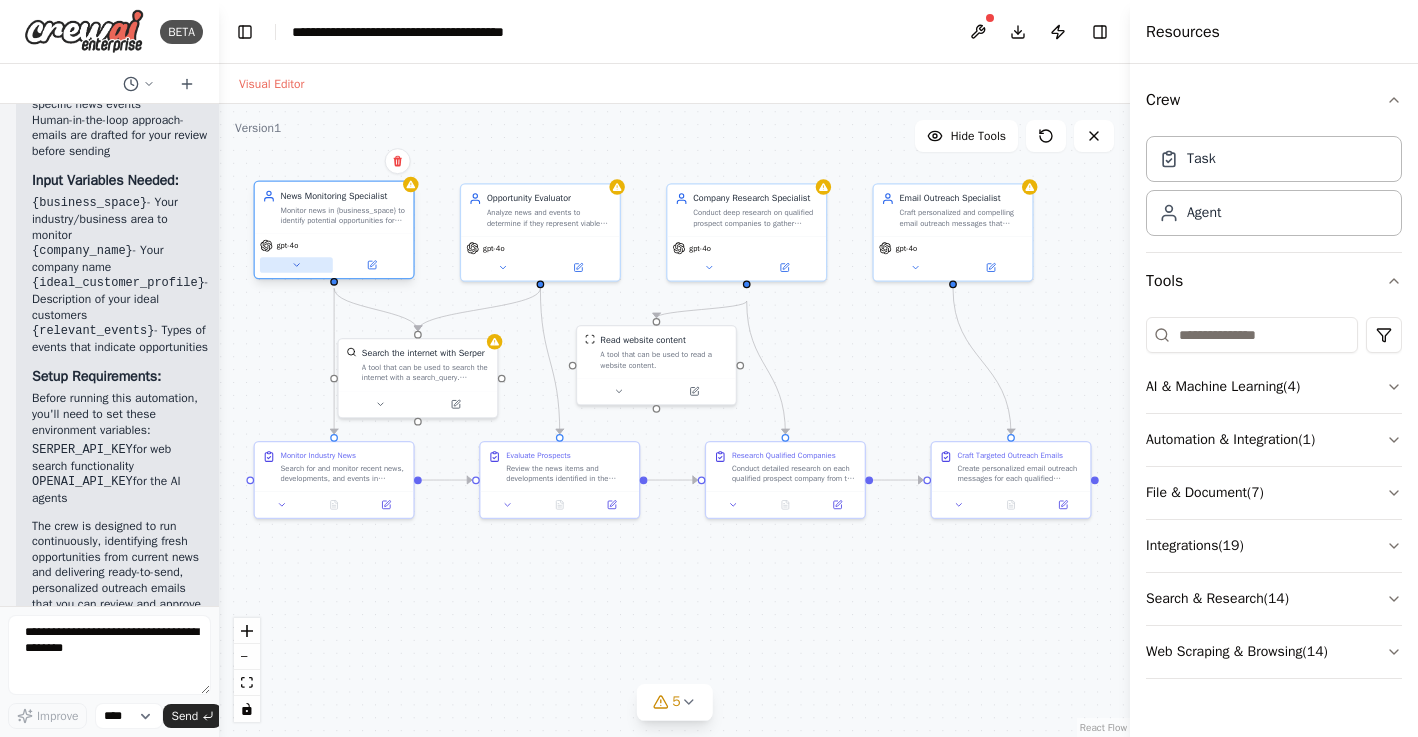 click at bounding box center [296, 264] 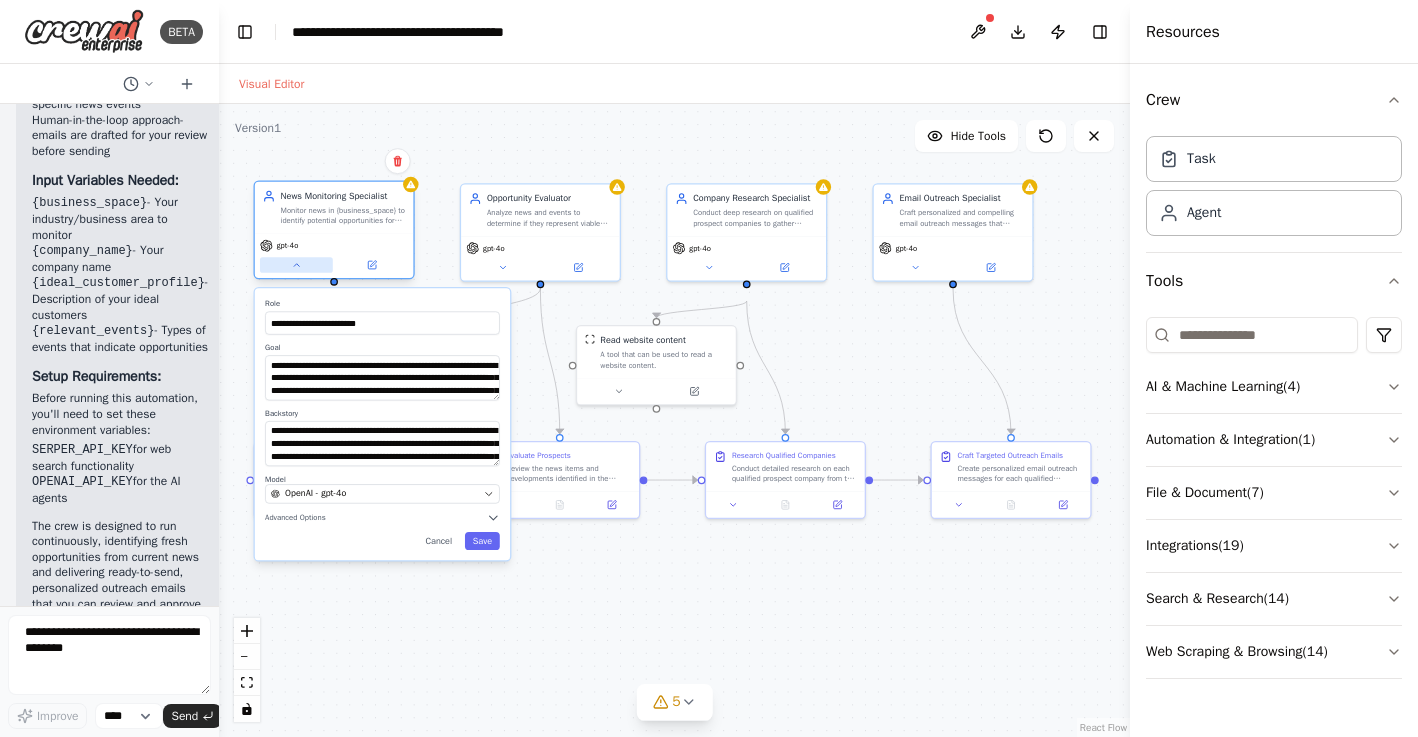 click 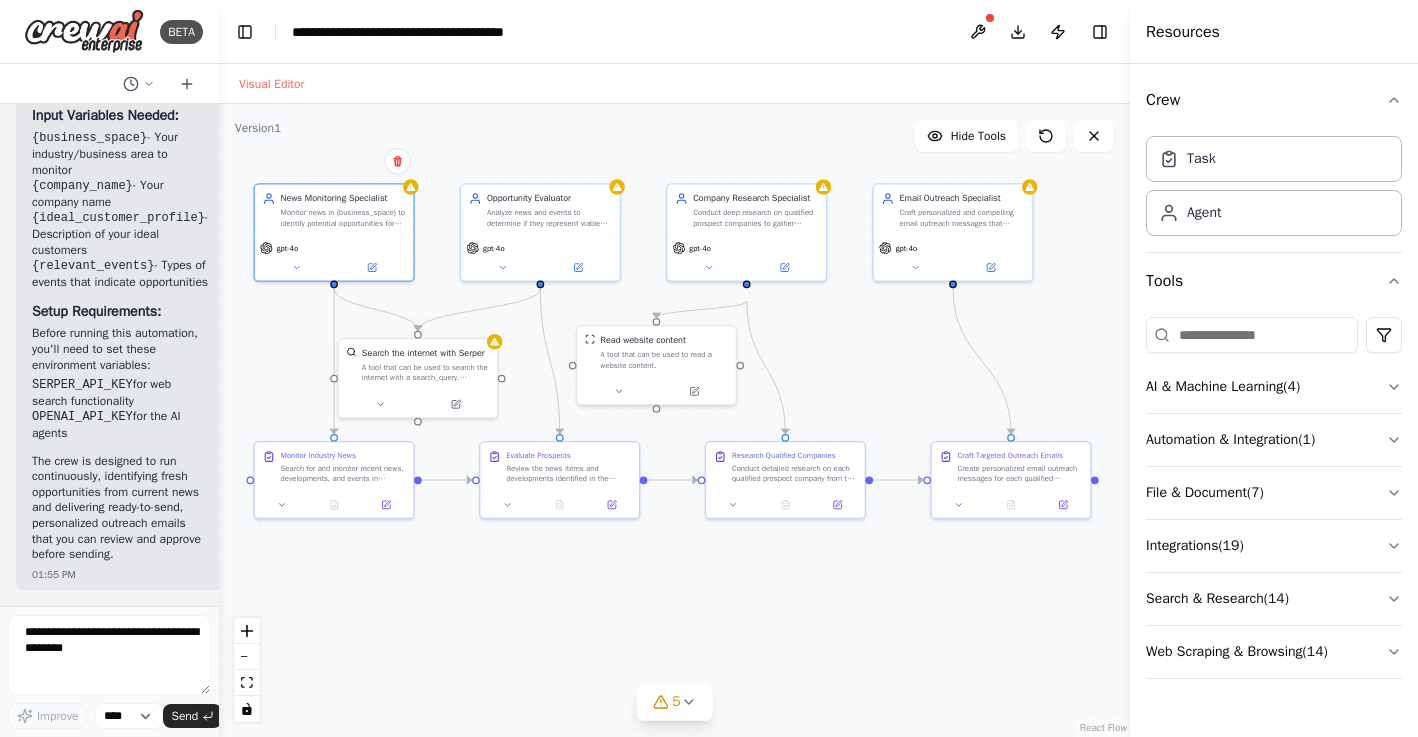 scroll, scrollTop: 3178, scrollLeft: 0, axis: vertical 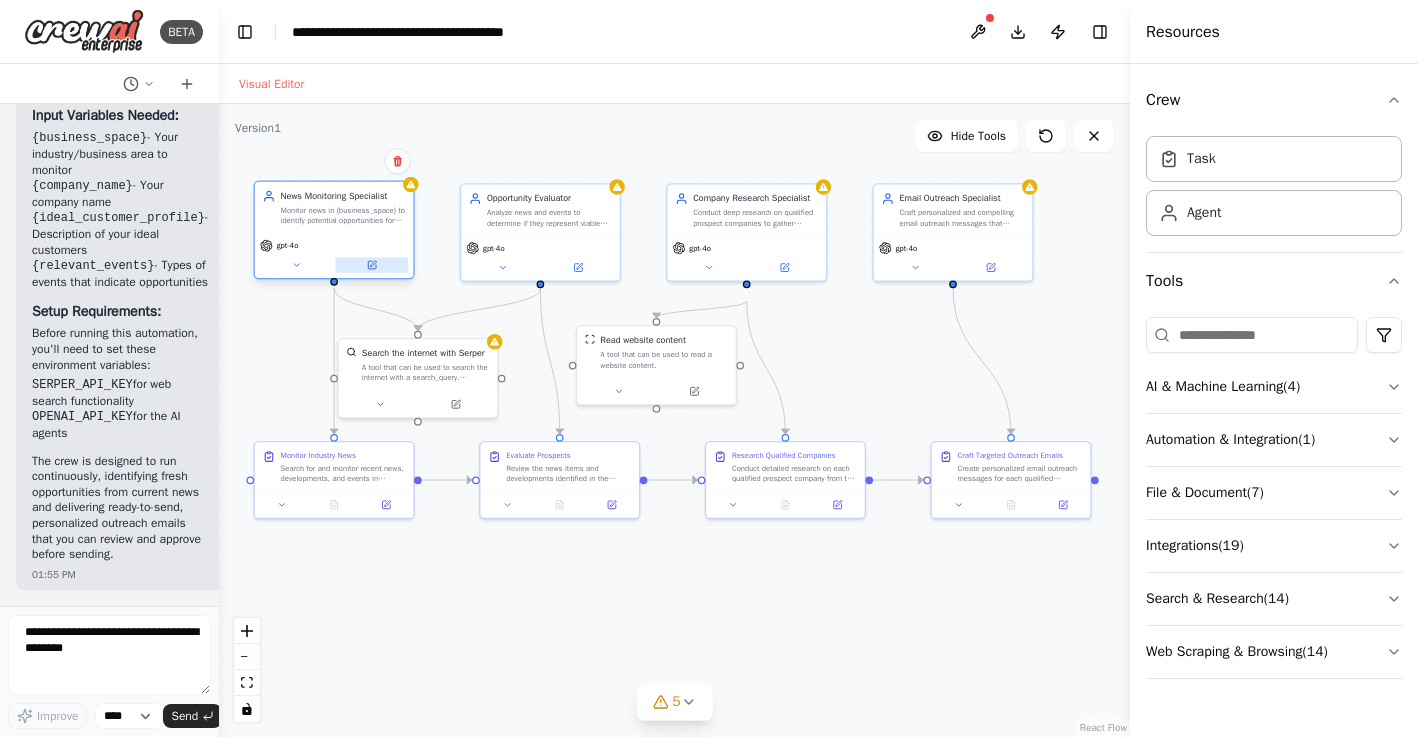 click 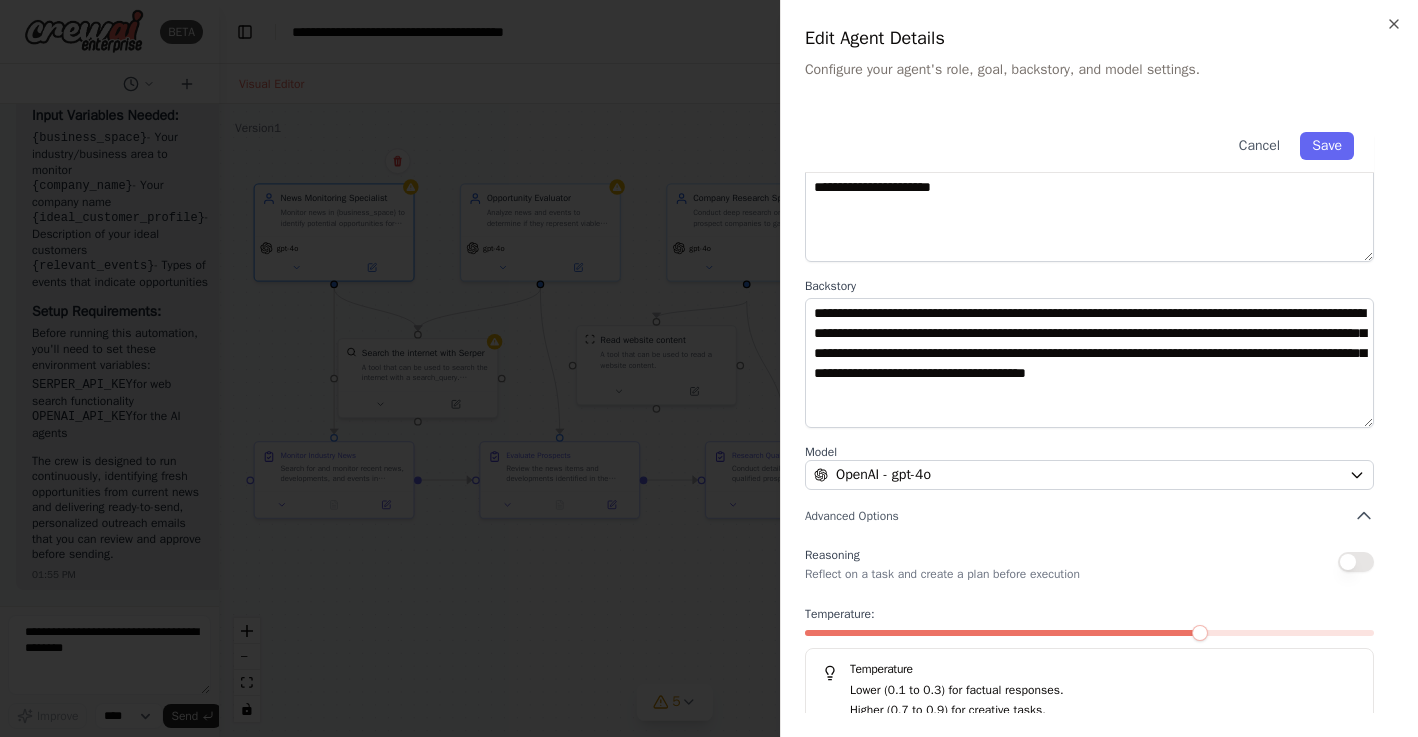scroll, scrollTop: 145, scrollLeft: 0, axis: vertical 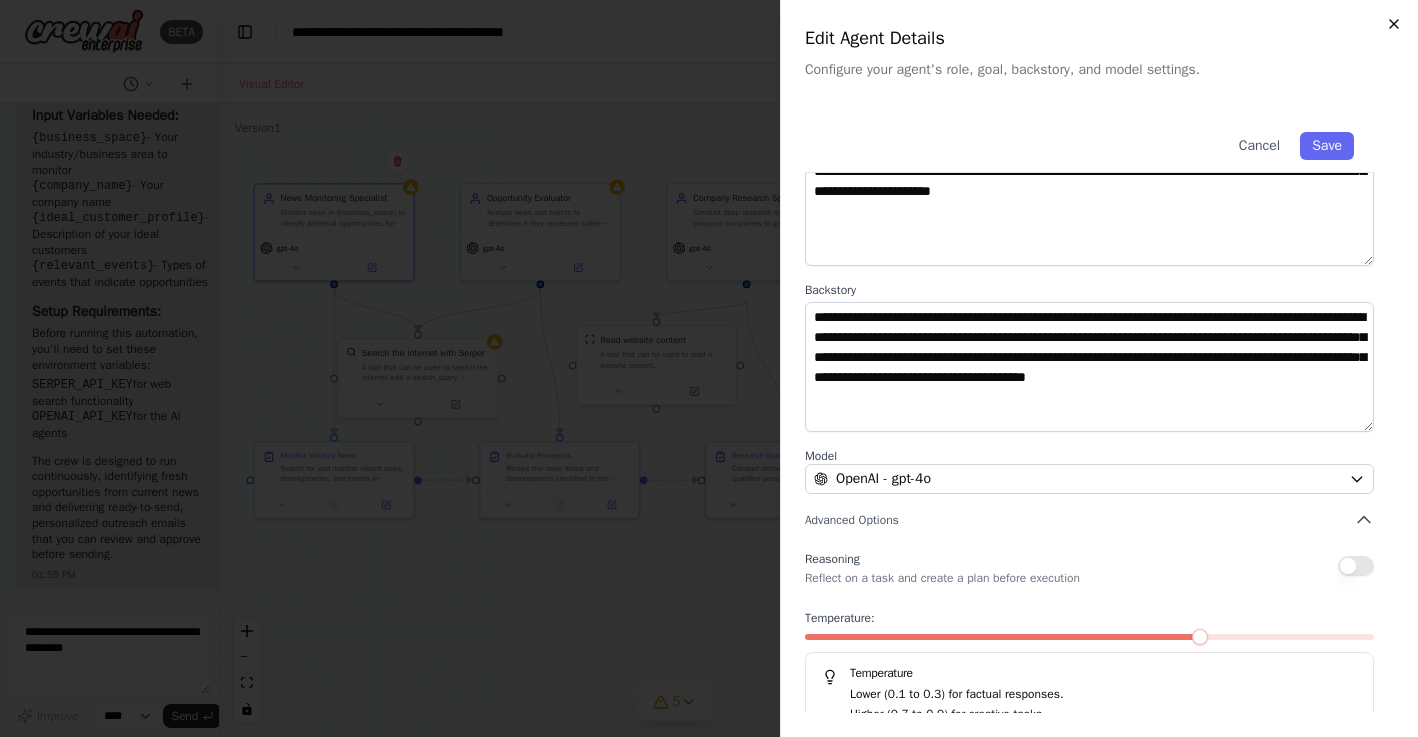click 